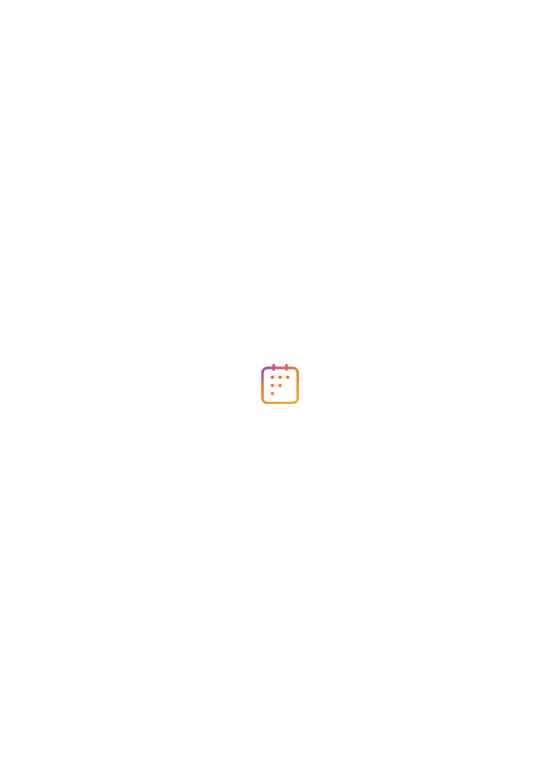 scroll, scrollTop: 0, scrollLeft: 0, axis: both 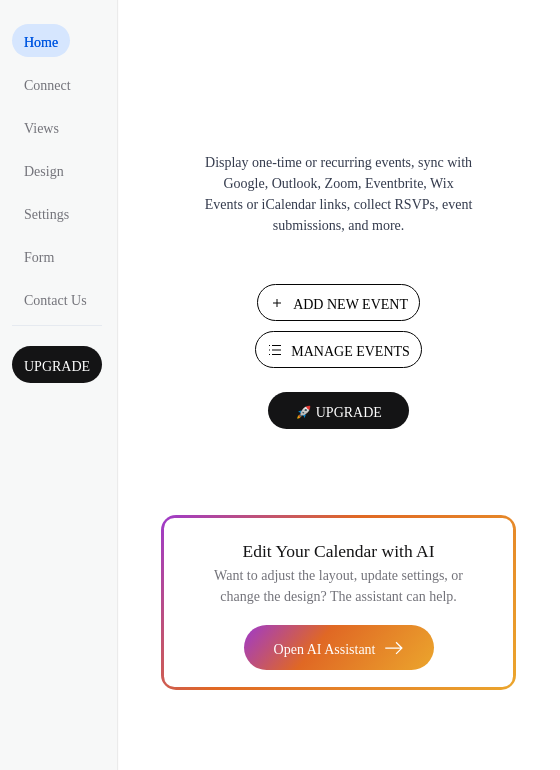 click on "Manage Events" at bounding box center [350, 351] 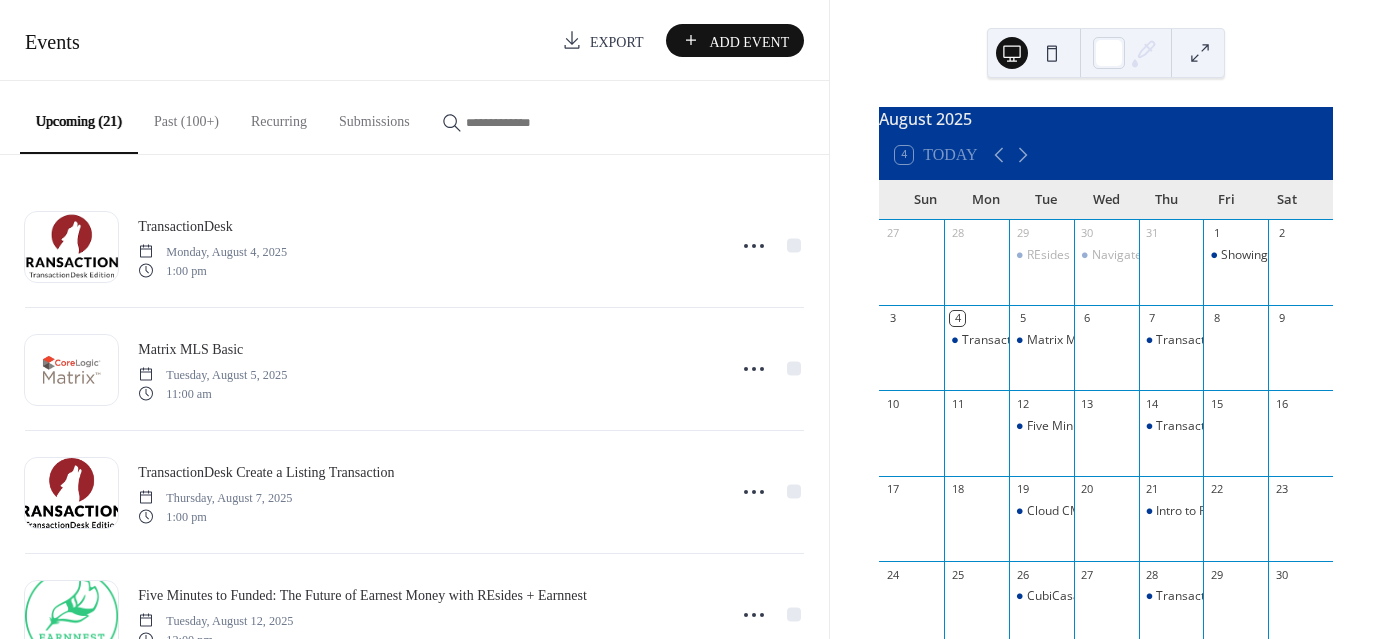 scroll, scrollTop: 0, scrollLeft: 0, axis: both 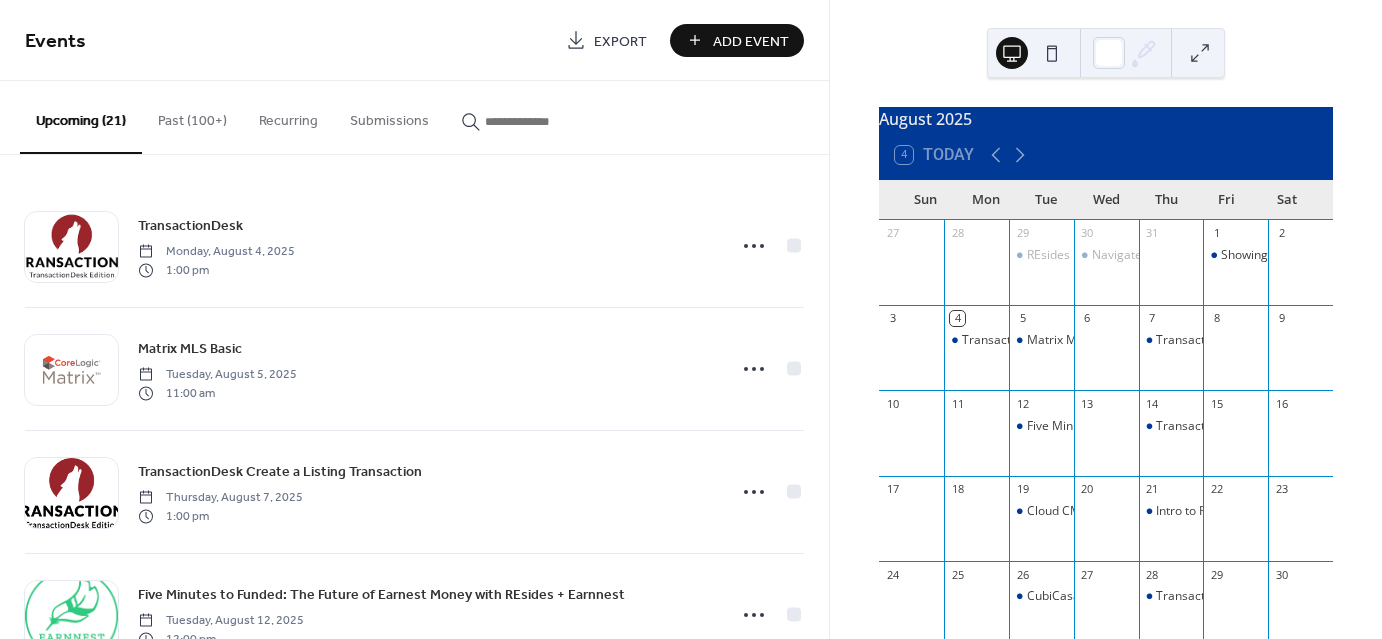 click on "Past (100+)" at bounding box center [192, 116] 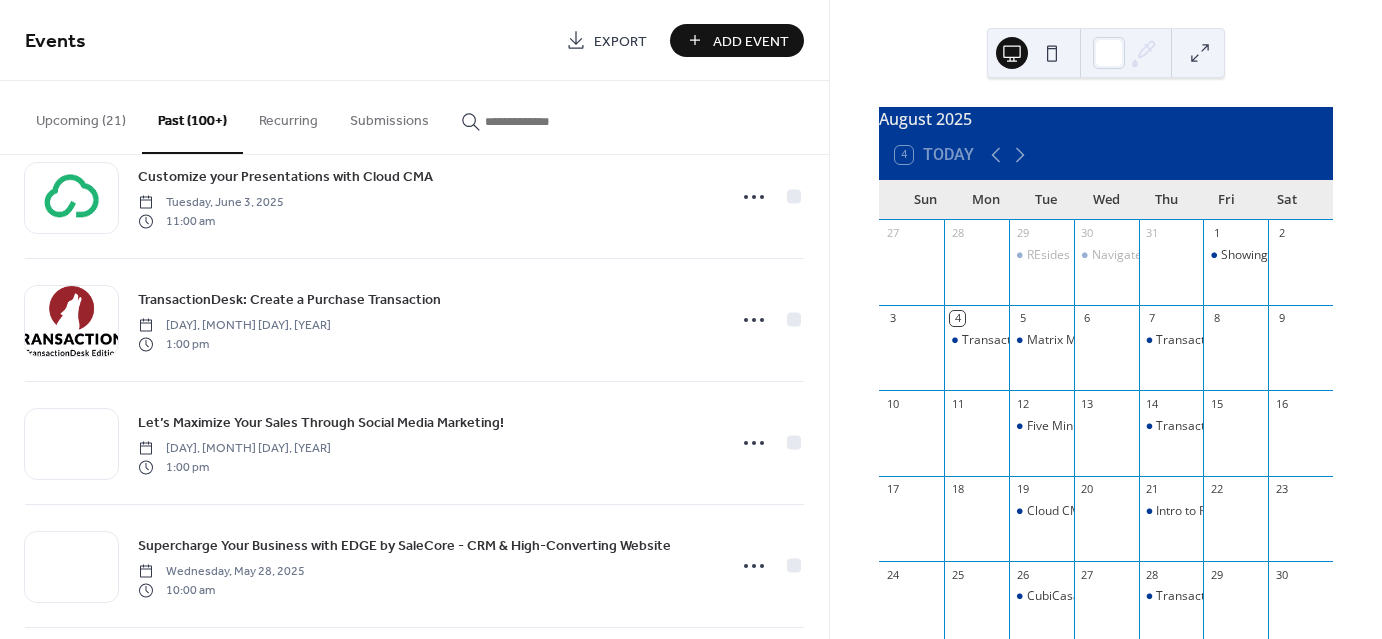 scroll, scrollTop: 4358, scrollLeft: 0, axis: vertical 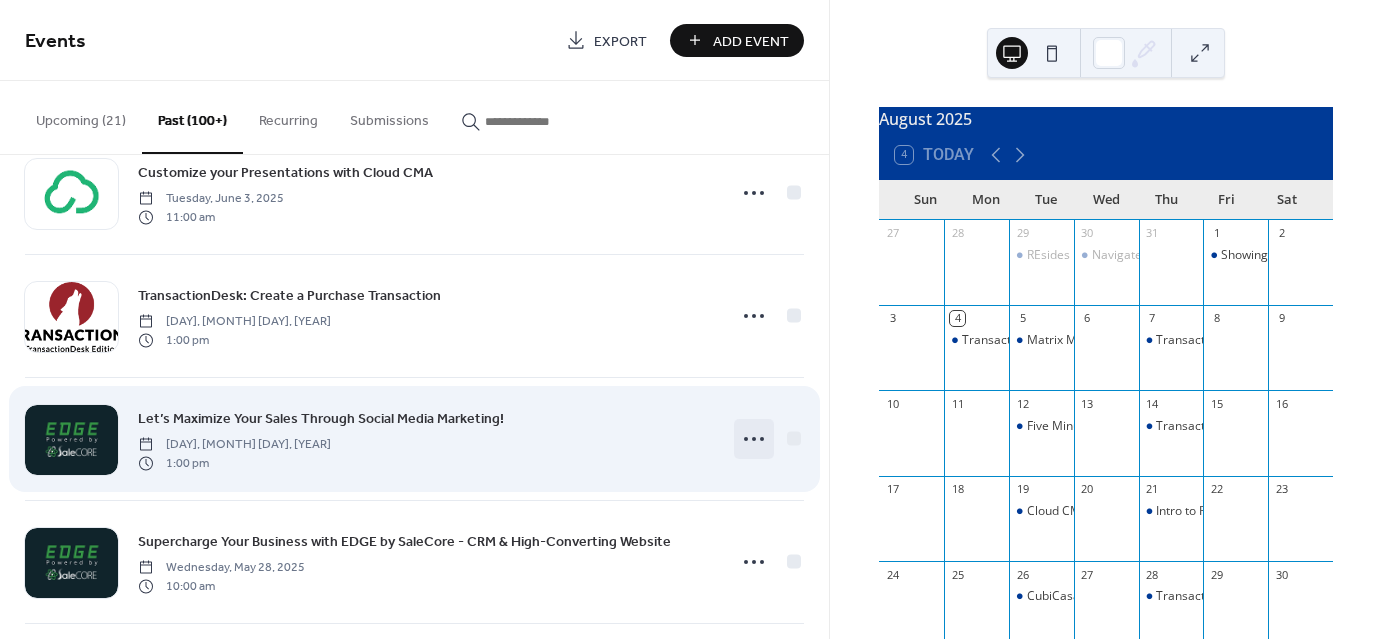 click 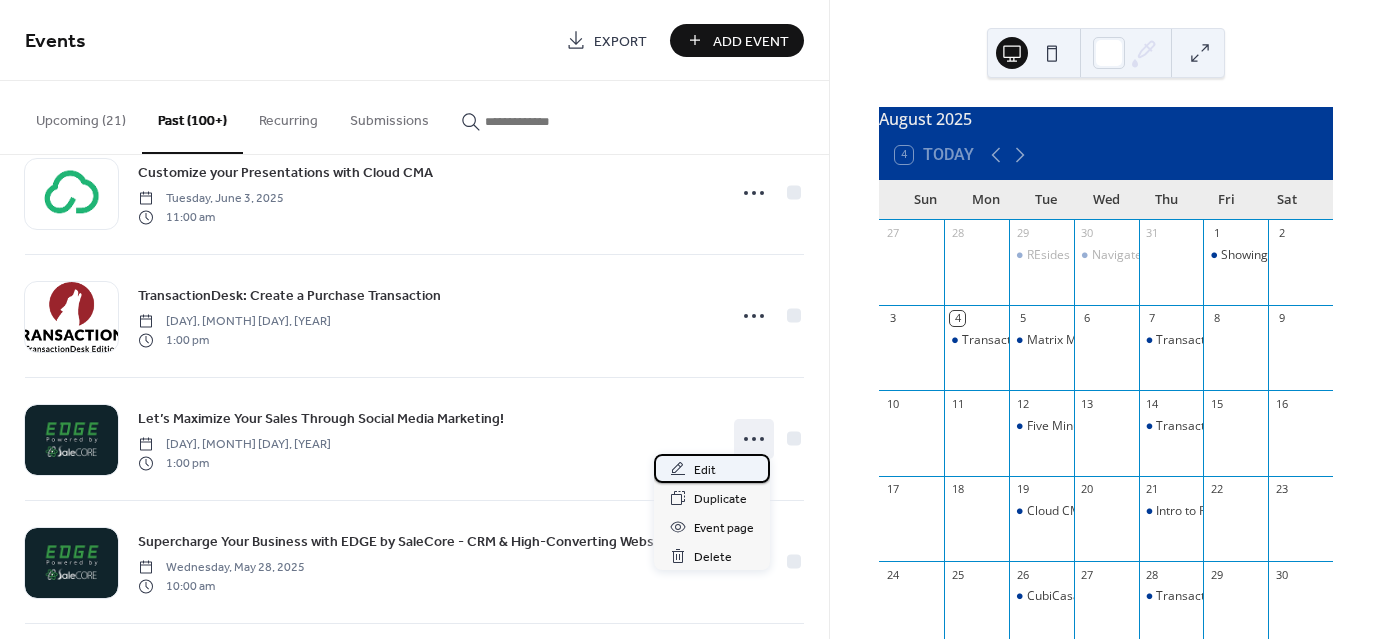click on "Edit" at bounding box center [712, 468] 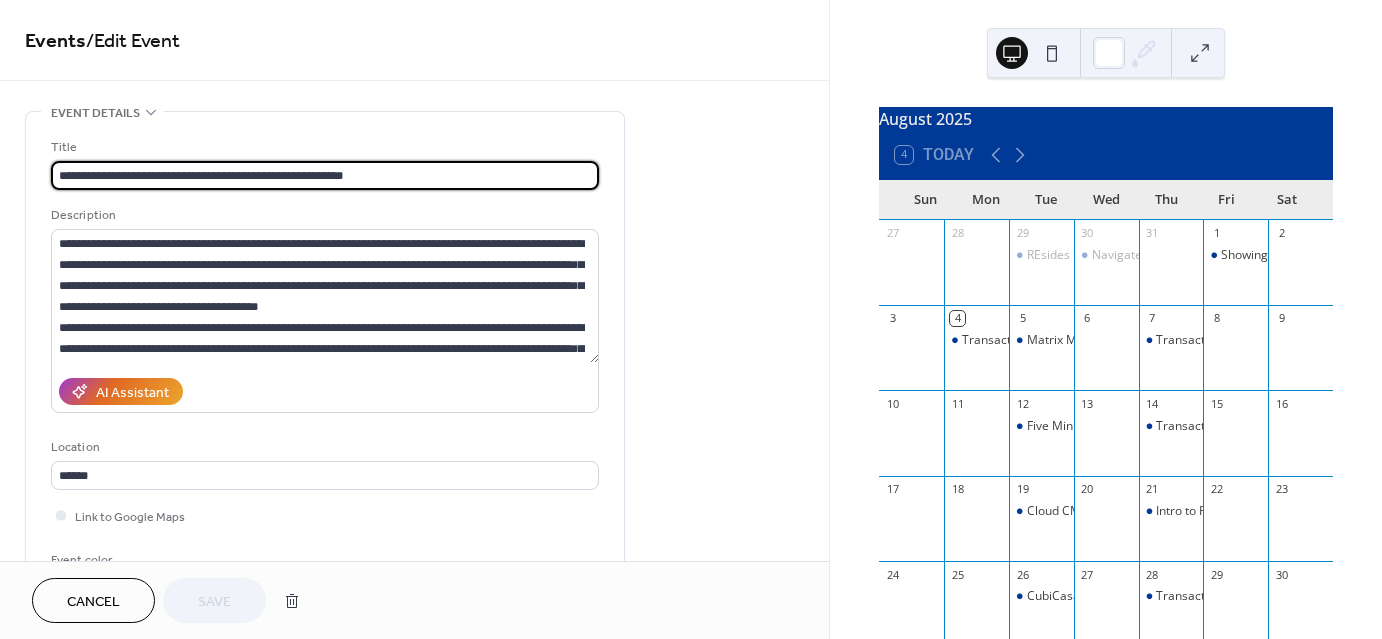 scroll, scrollTop: 1, scrollLeft: 0, axis: vertical 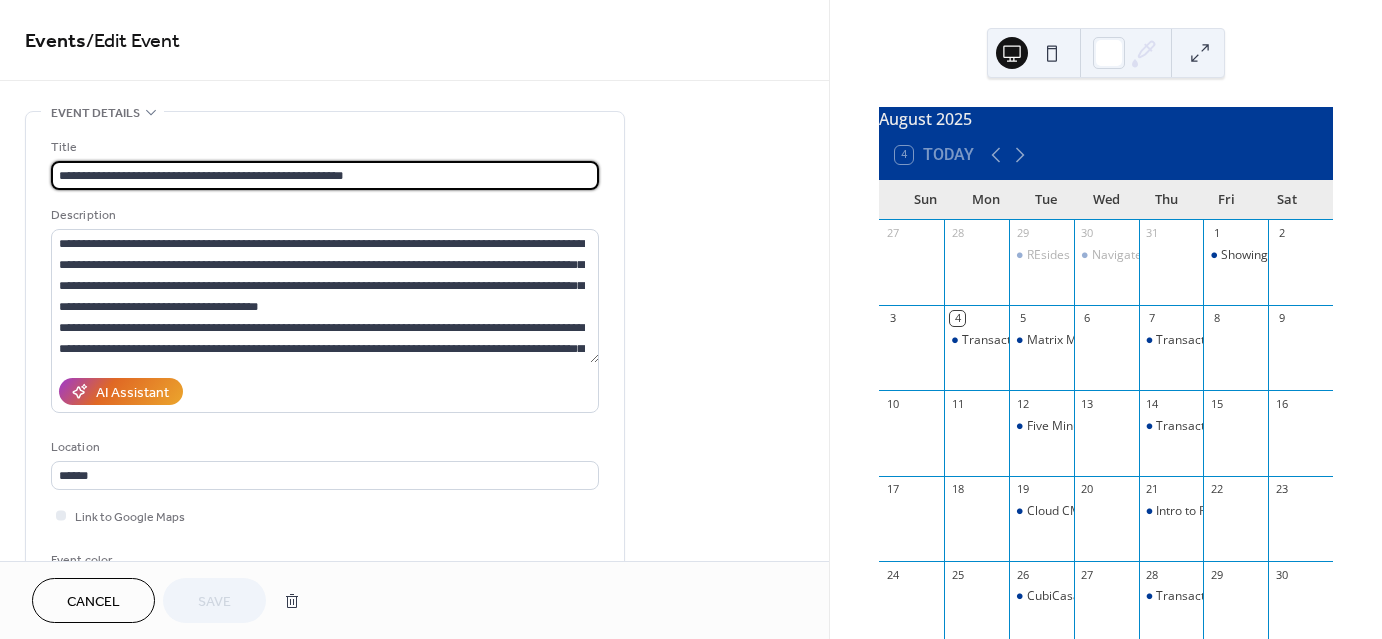 drag, startPoint x: 239, startPoint y: 173, endPoint x: 55, endPoint y: 180, distance: 184.1331 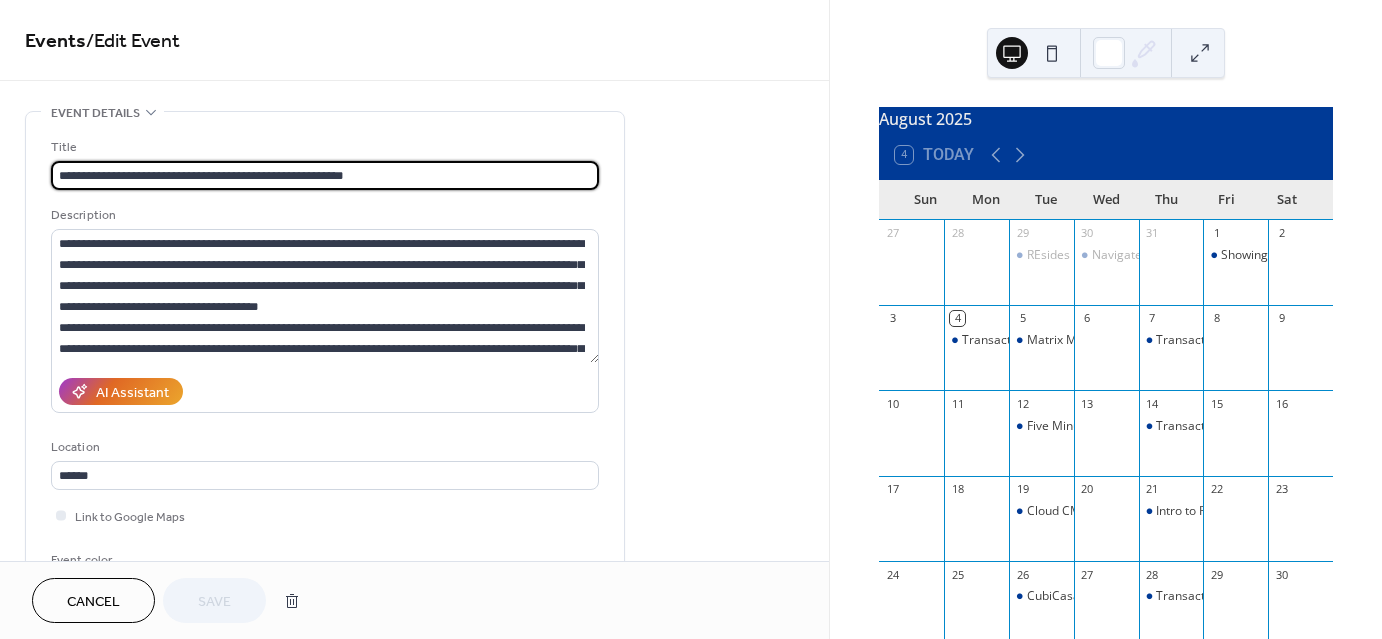 click on "**********" at bounding box center (325, 175) 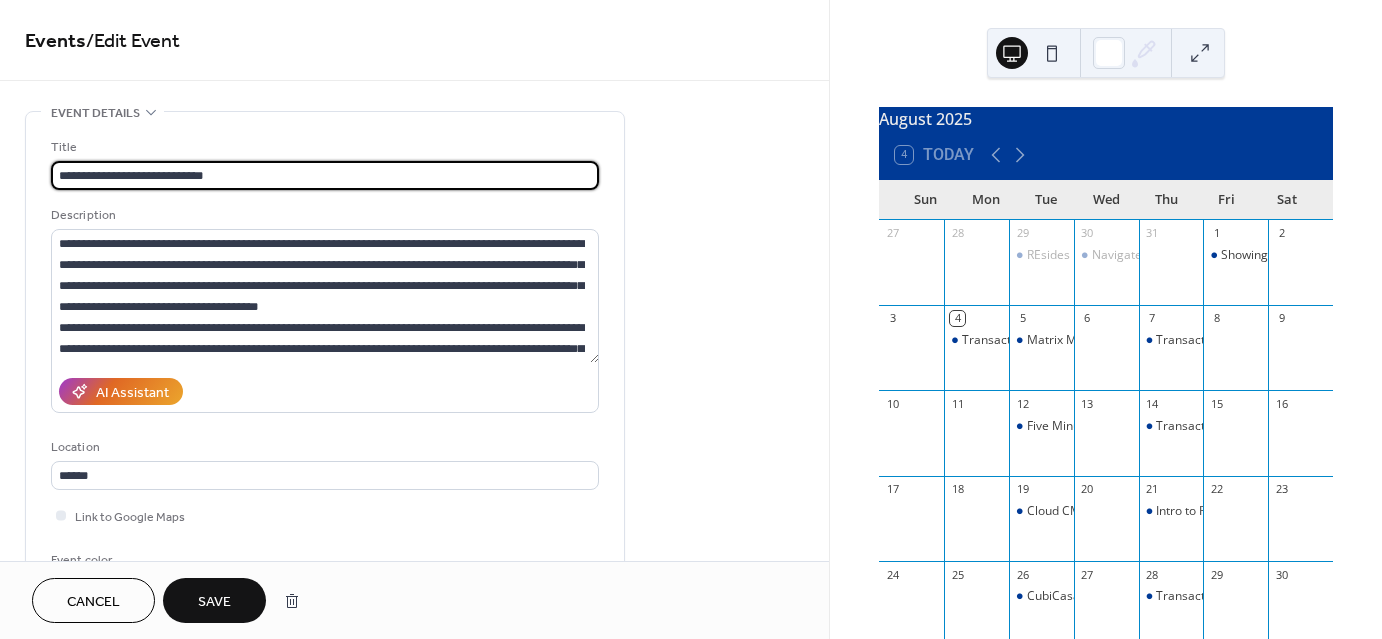 type on "**********" 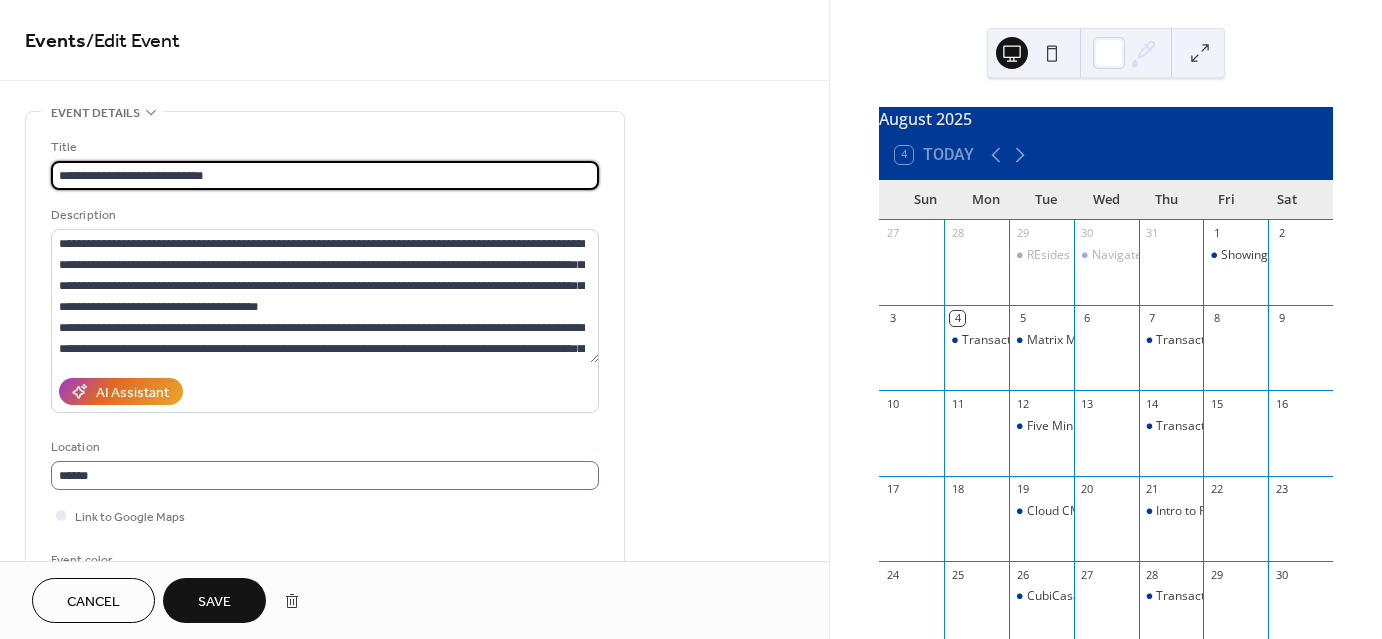 scroll, scrollTop: 1, scrollLeft: 0, axis: vertical 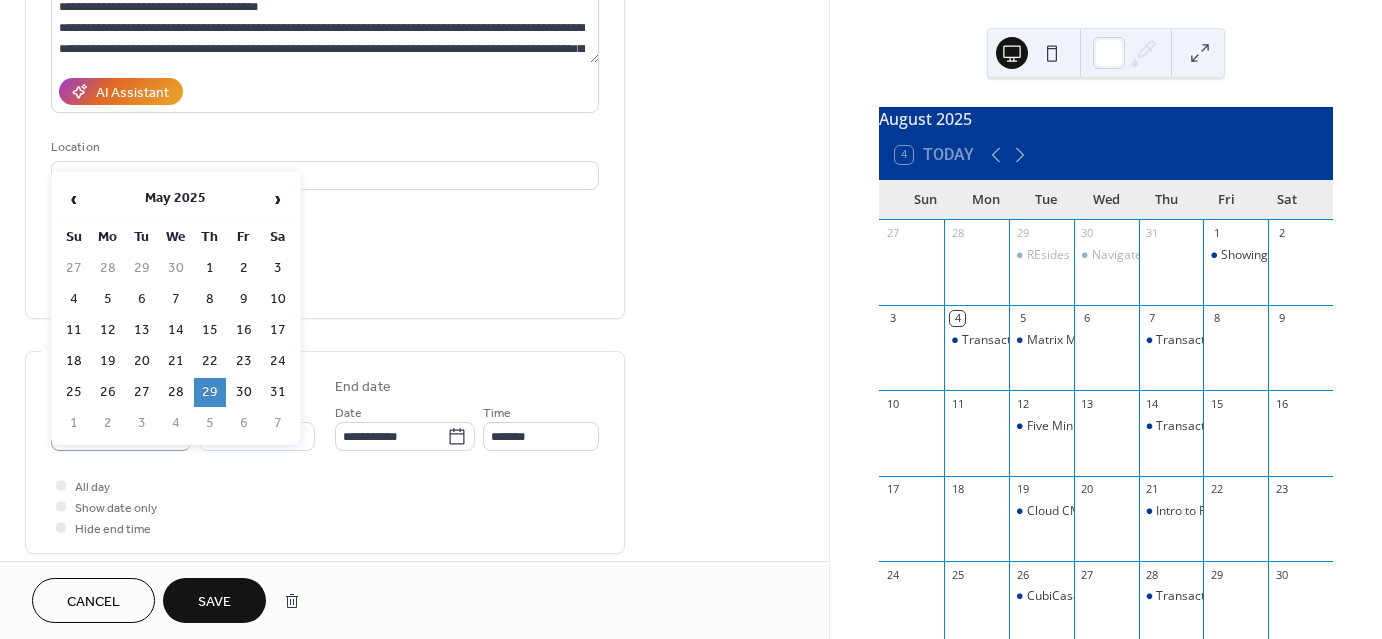 click on "**********" at bounding box center [691, 319] 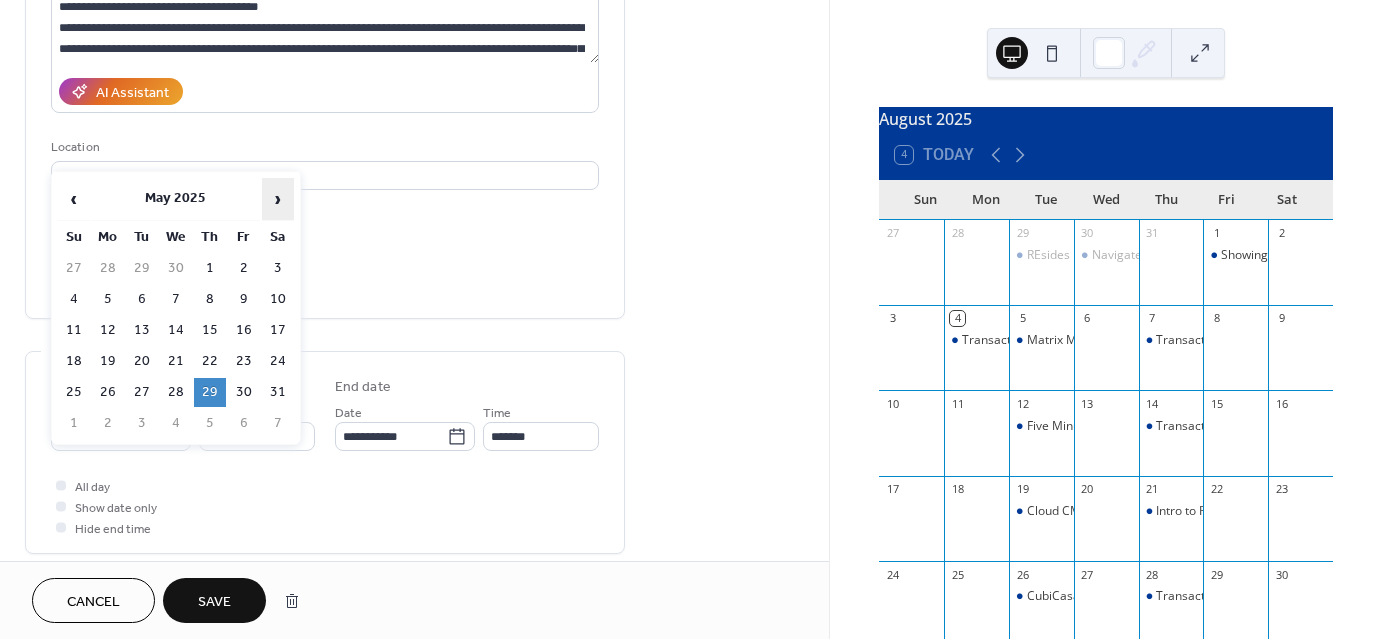 click on "›" at bounding box center [278, 199] 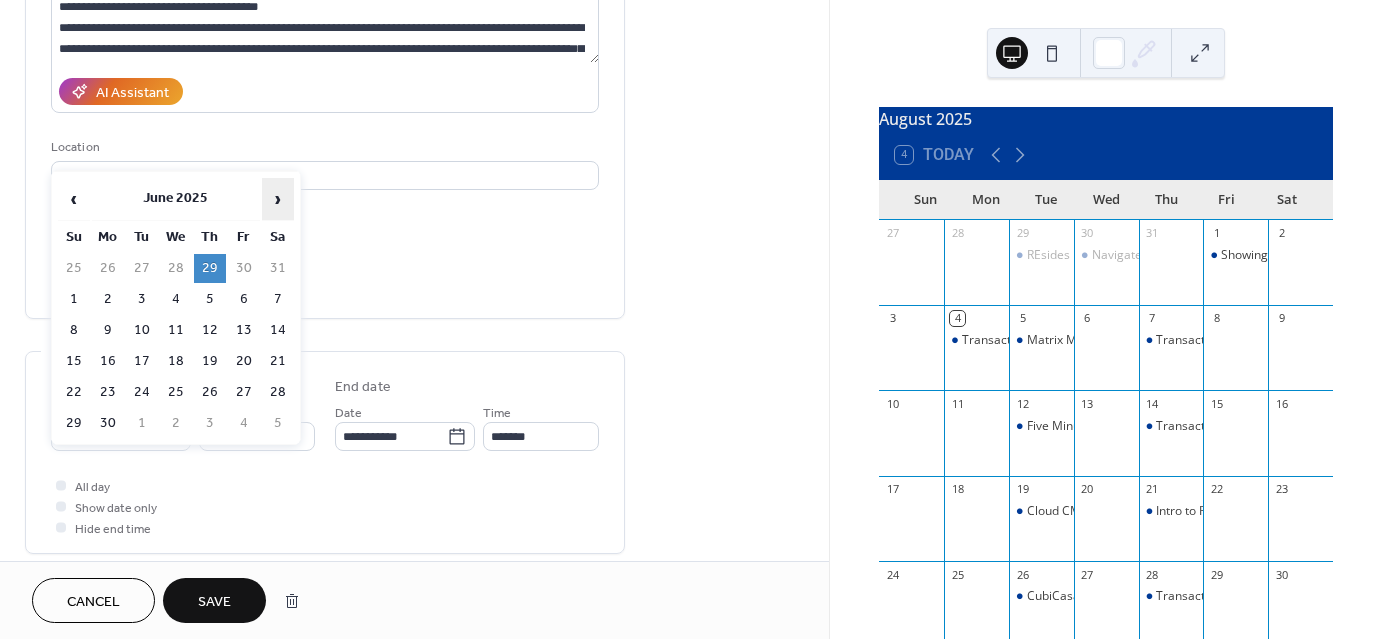 click on "›" at bounding box center (278, 199) 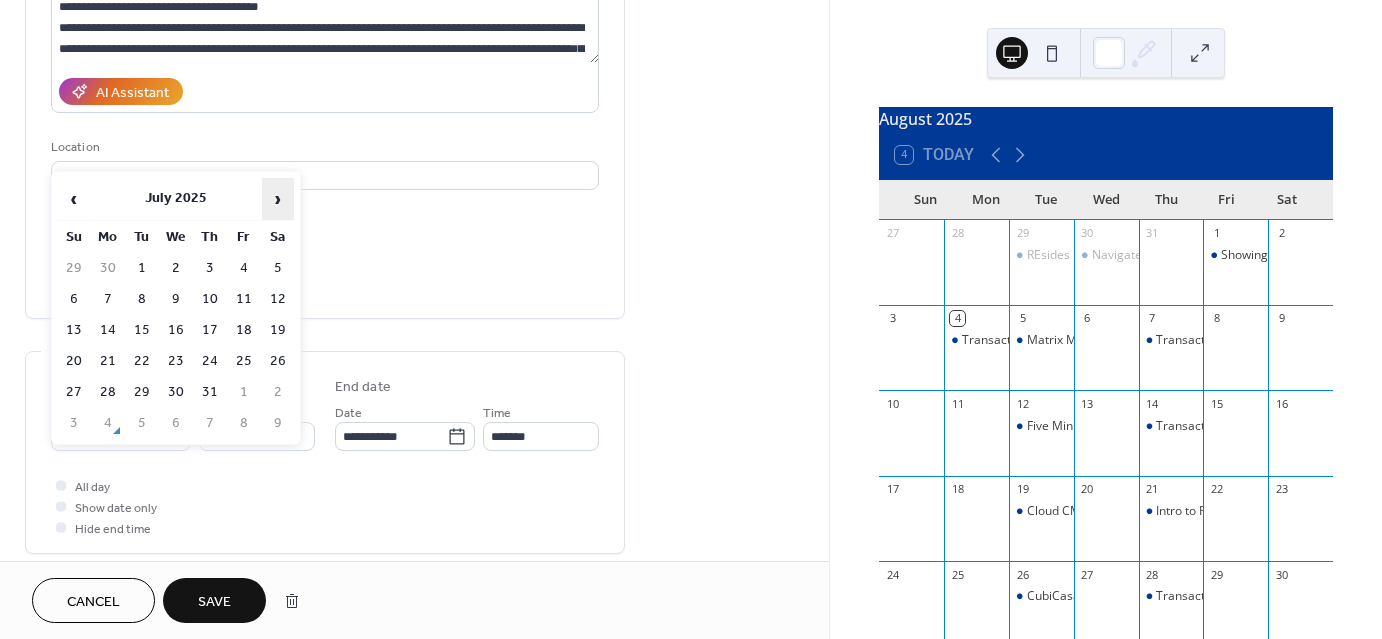 click on "›" at bounding box center (278, 199) 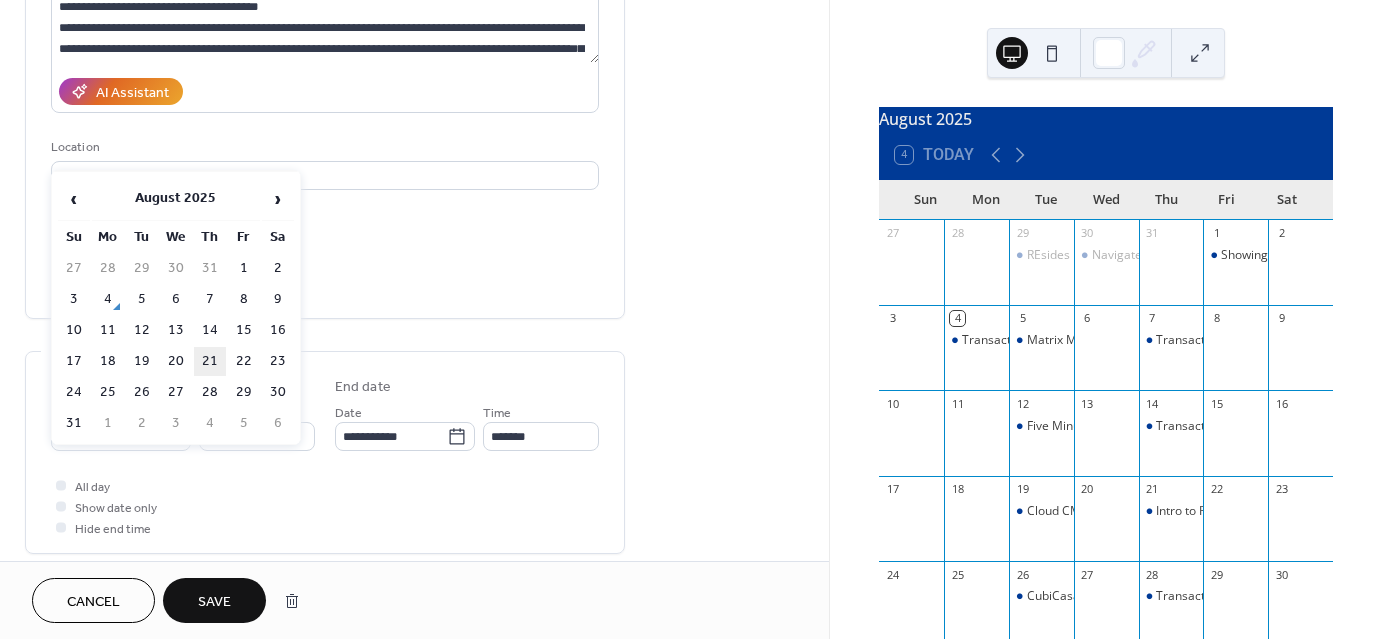 click on "21" at bounding box center [210, 361] 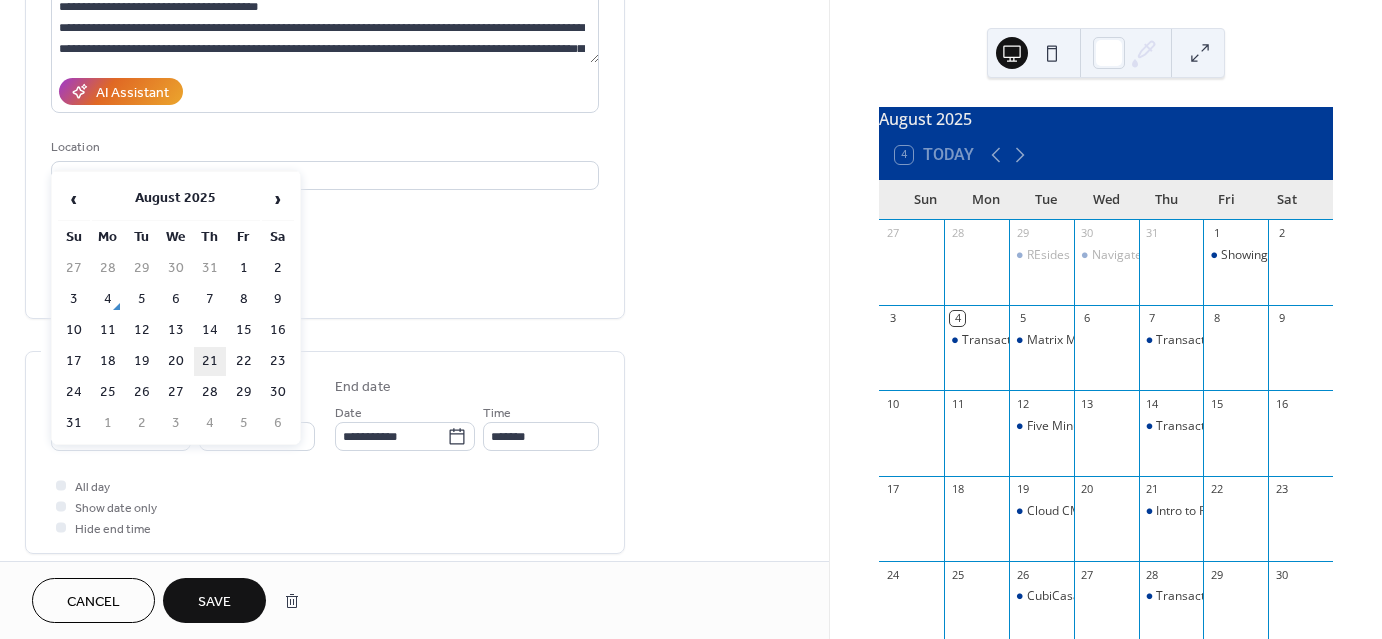 type on "**********" 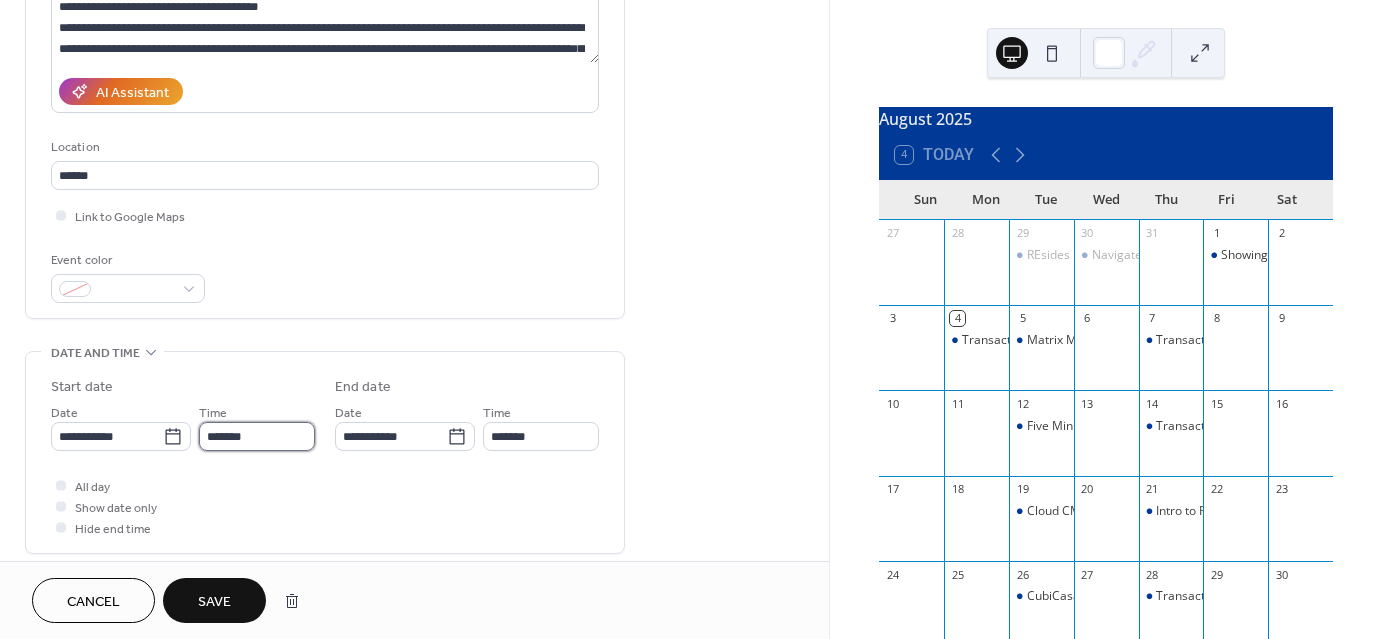 click on "*******" at bounding box center [257, 436] 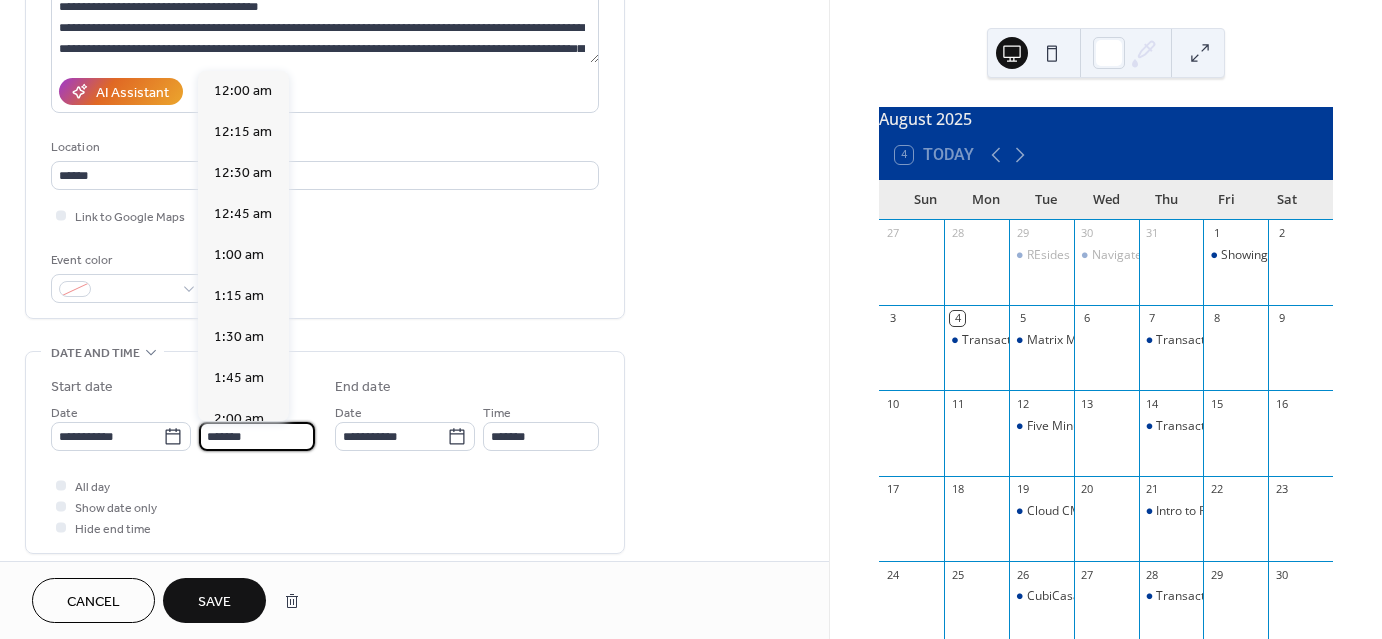 scroll, scrollTop: 2132, scrollLeft: 0, axis: vertical 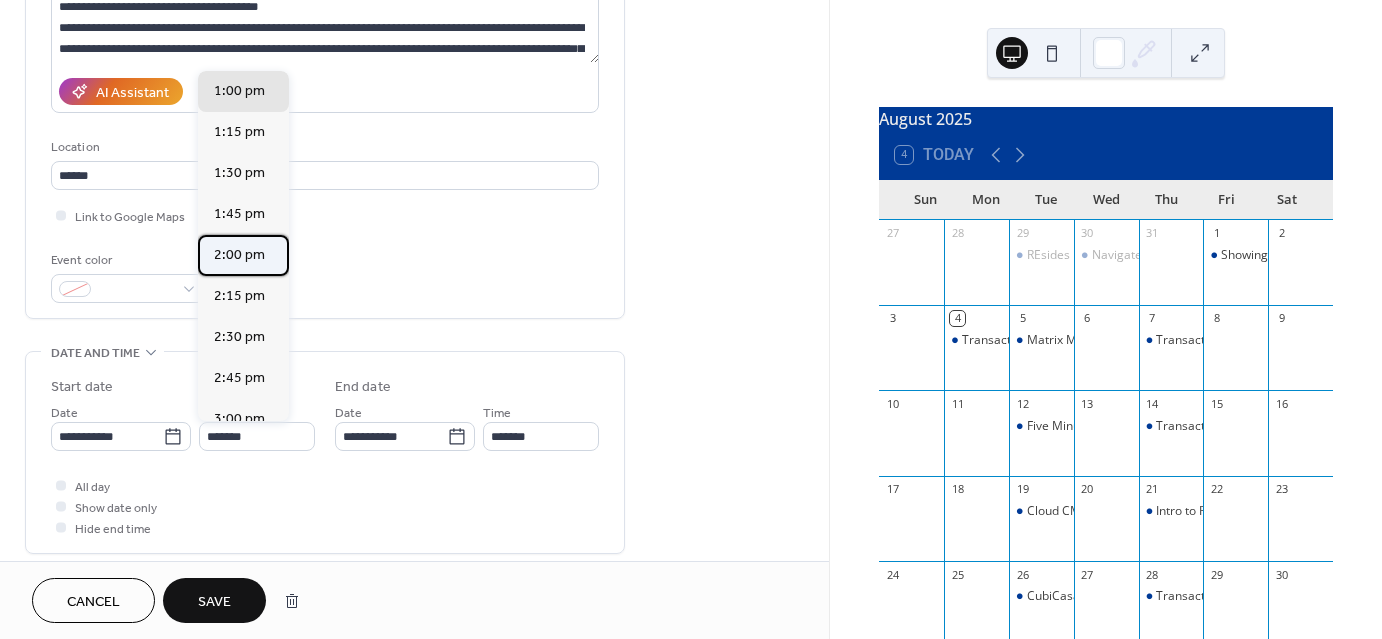 click on "2:00 pm" at bounding box center (239, 255) 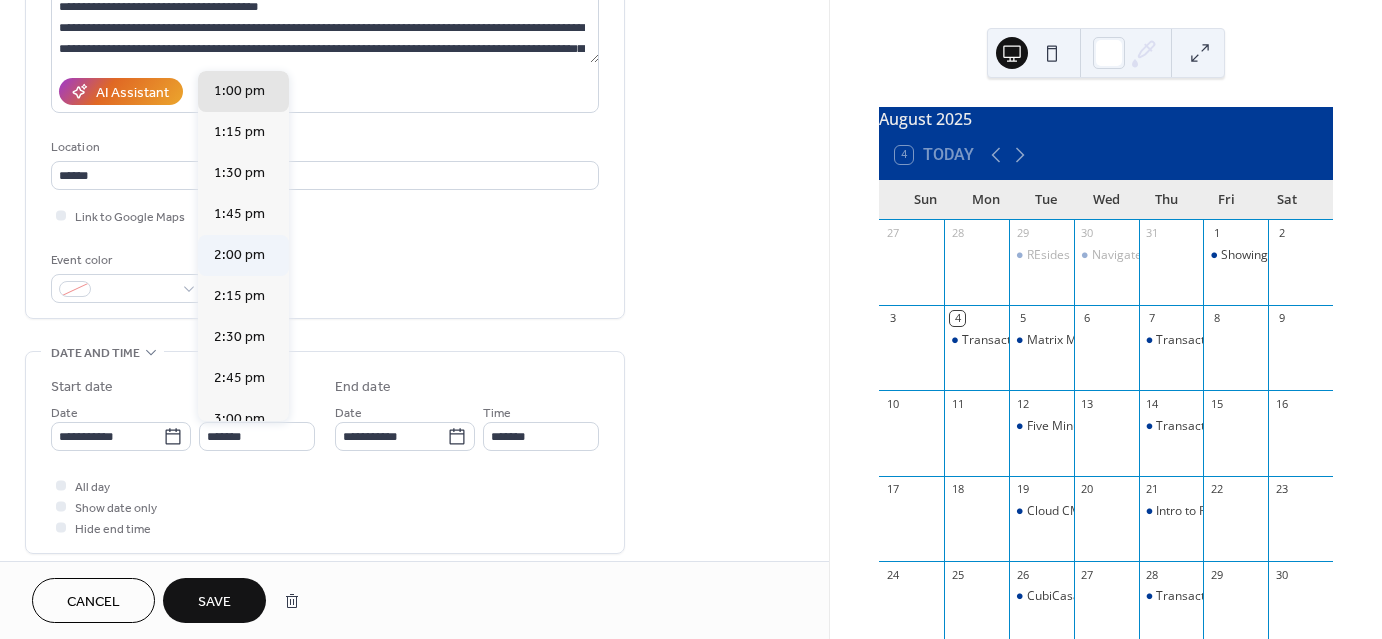 type on "*******" 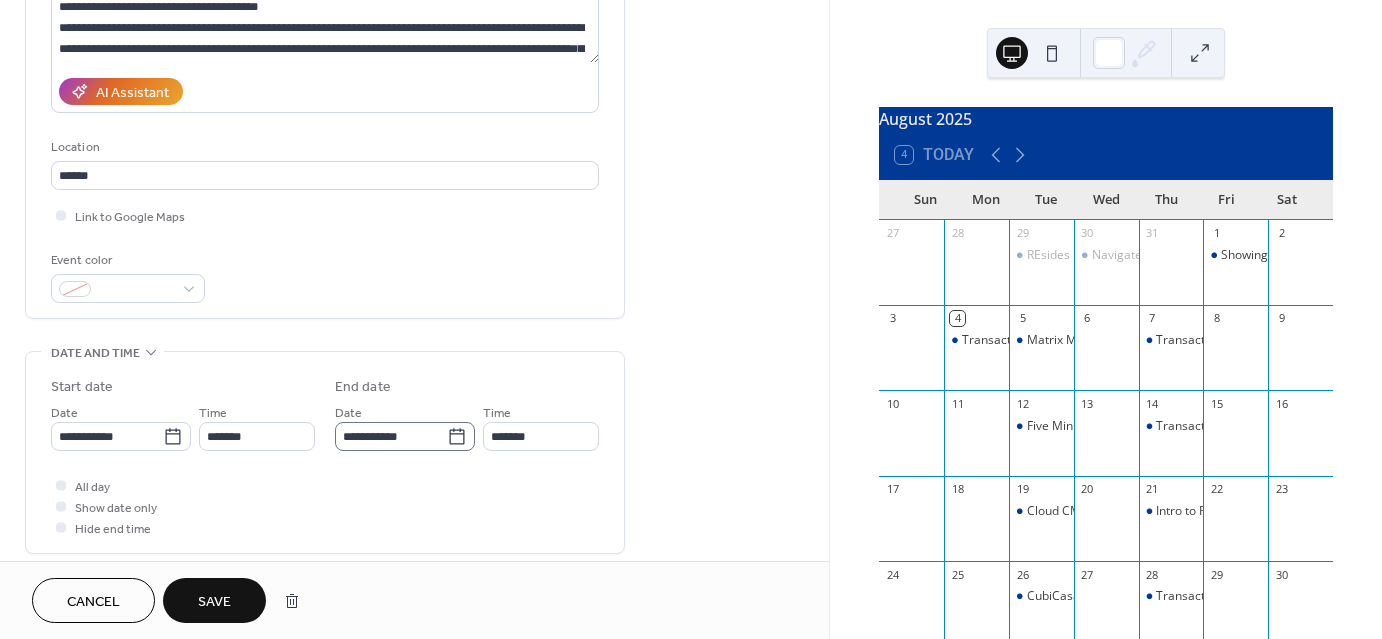 scroll, scrollTop: 1, scrollLeft: 0, axis: vertical 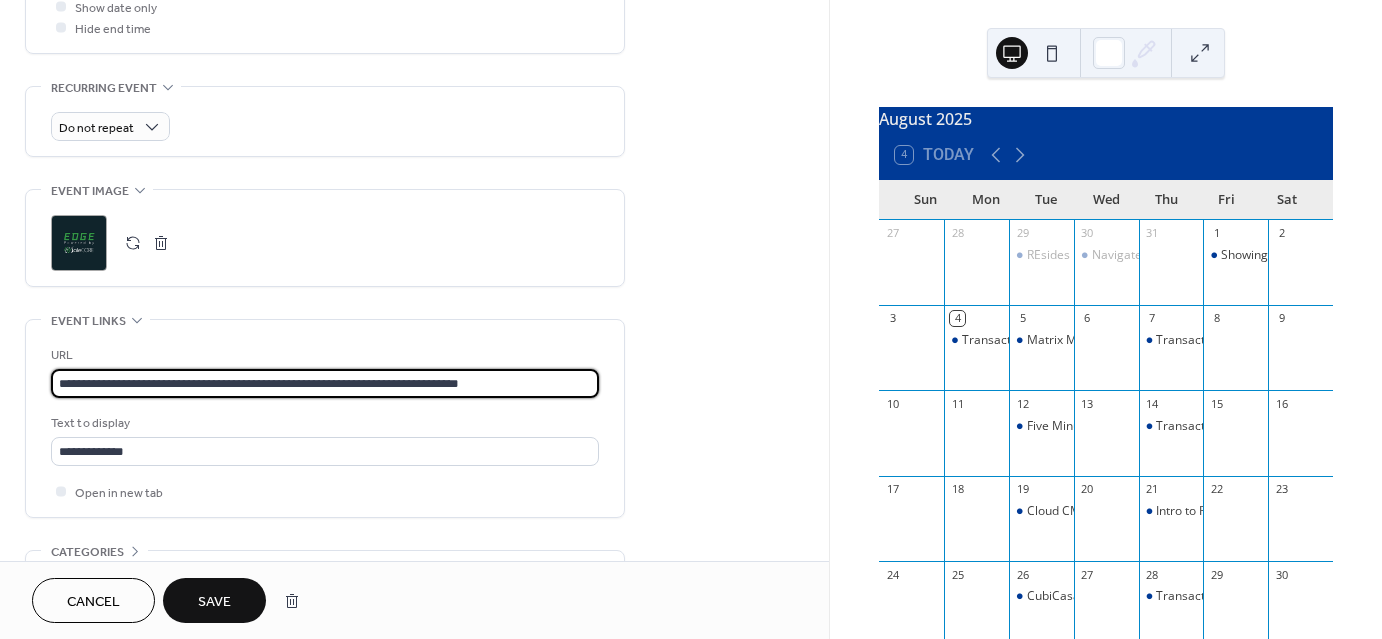 click on "**********" at bounding box center (325, 383) 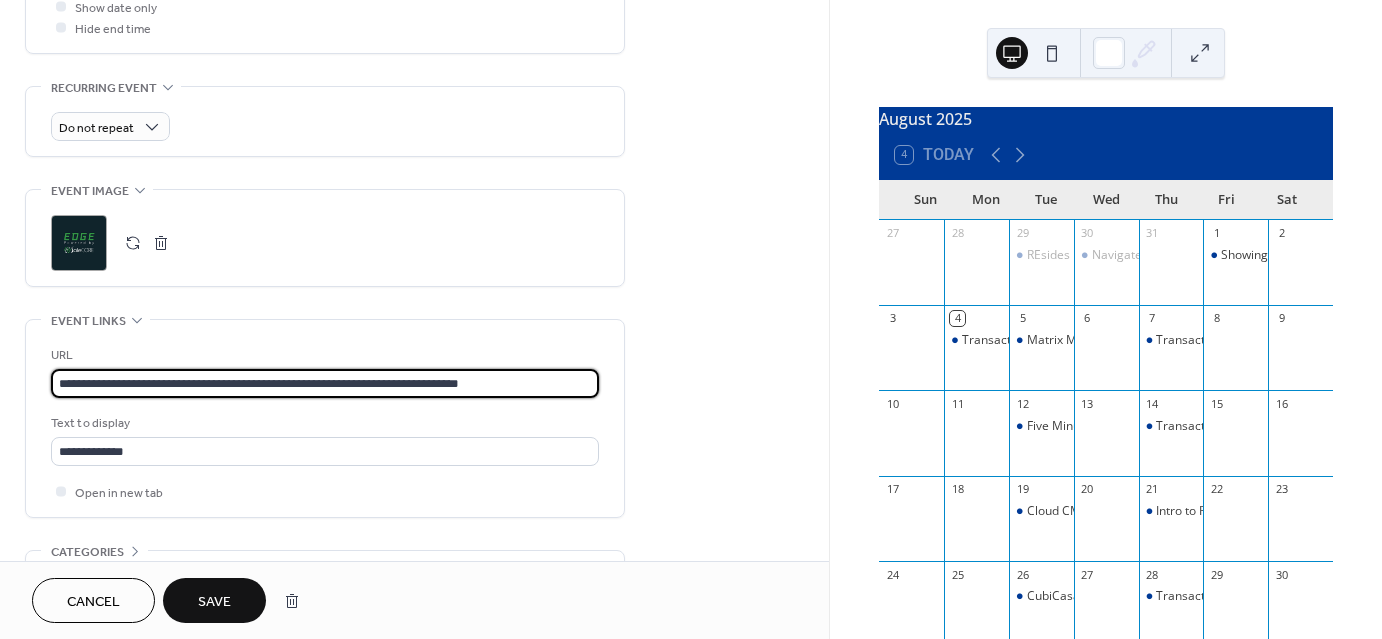 scroll, scrollTop: 1, scrollLeft: 0, axis: vertical 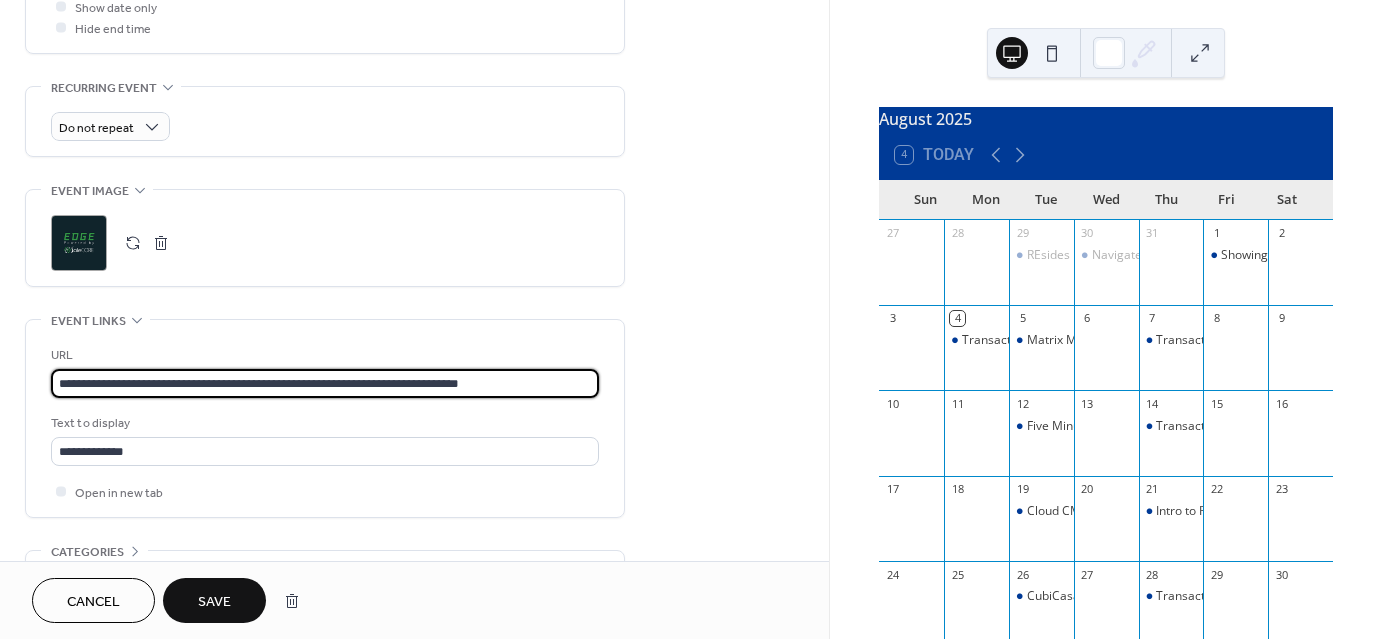 drag, startPoint x: 565, startPoint y: 376, endPoint x: 9, endPoint y: 393, distance: 556.2598 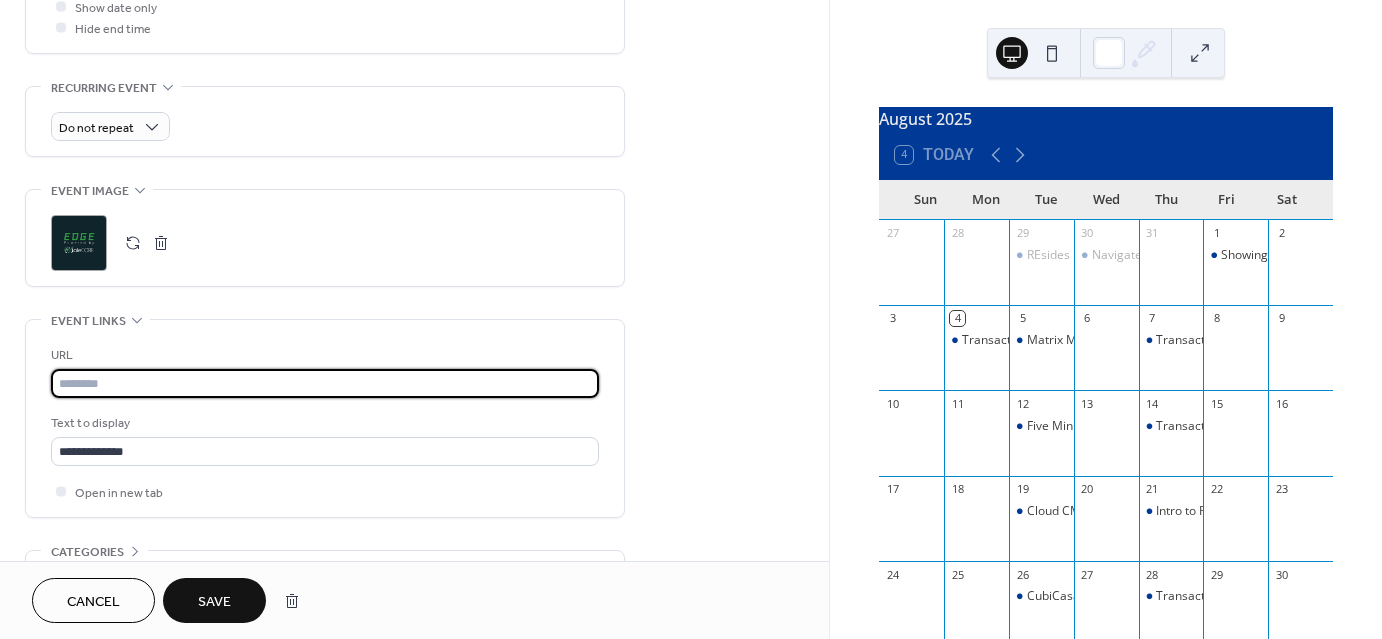scroll, scrollTop: 0, scrollLeft: 0, axis: both 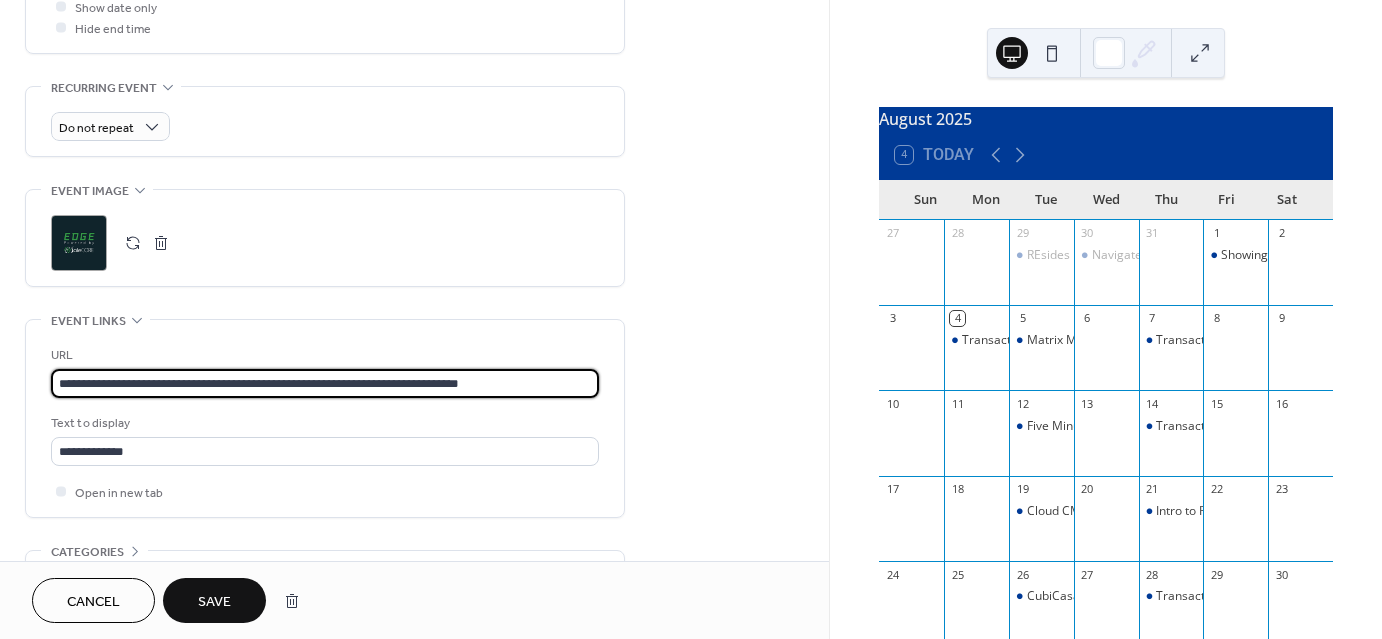 type on "**********" 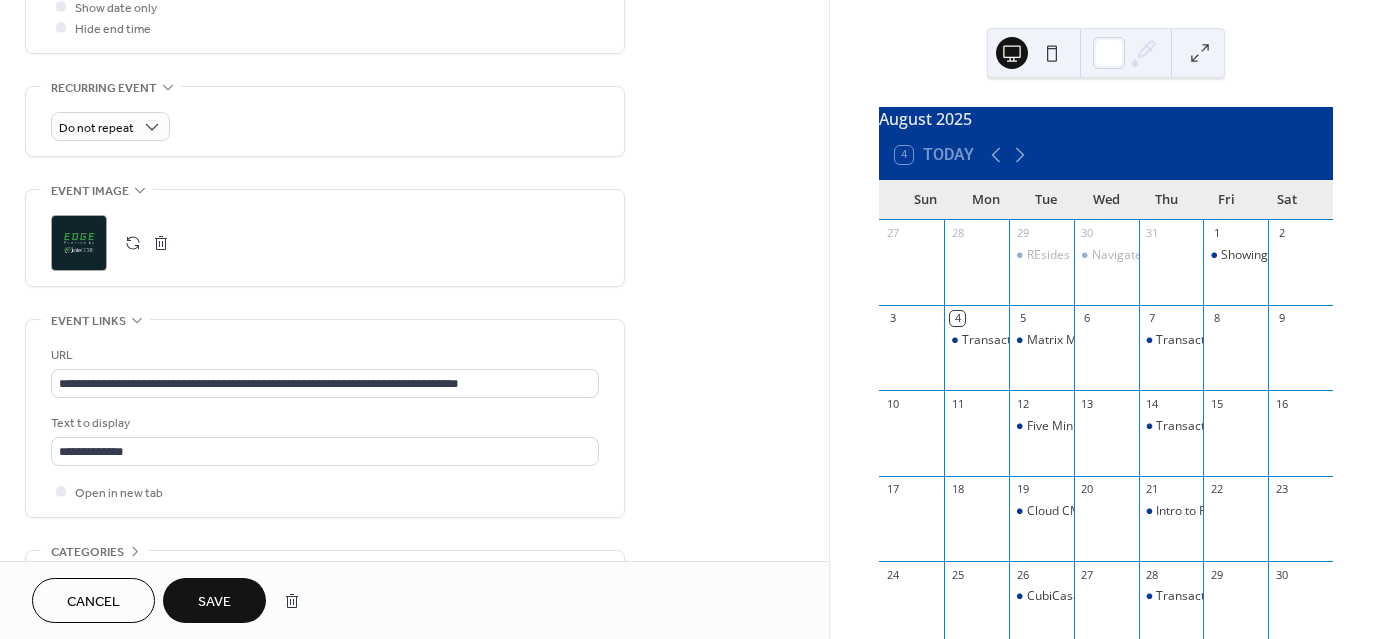 click on "Save" at bounding box center [214, 602] 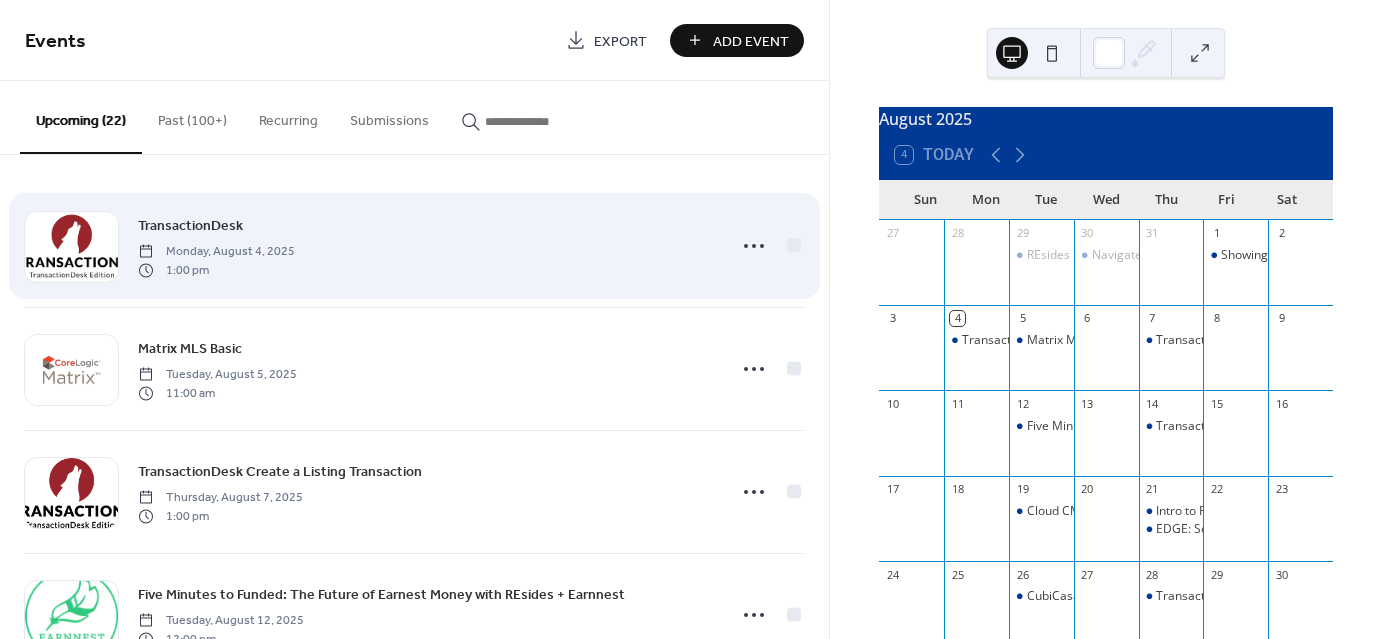 scroll, scrollTop: 0, scrollLeft: 0, axis: both 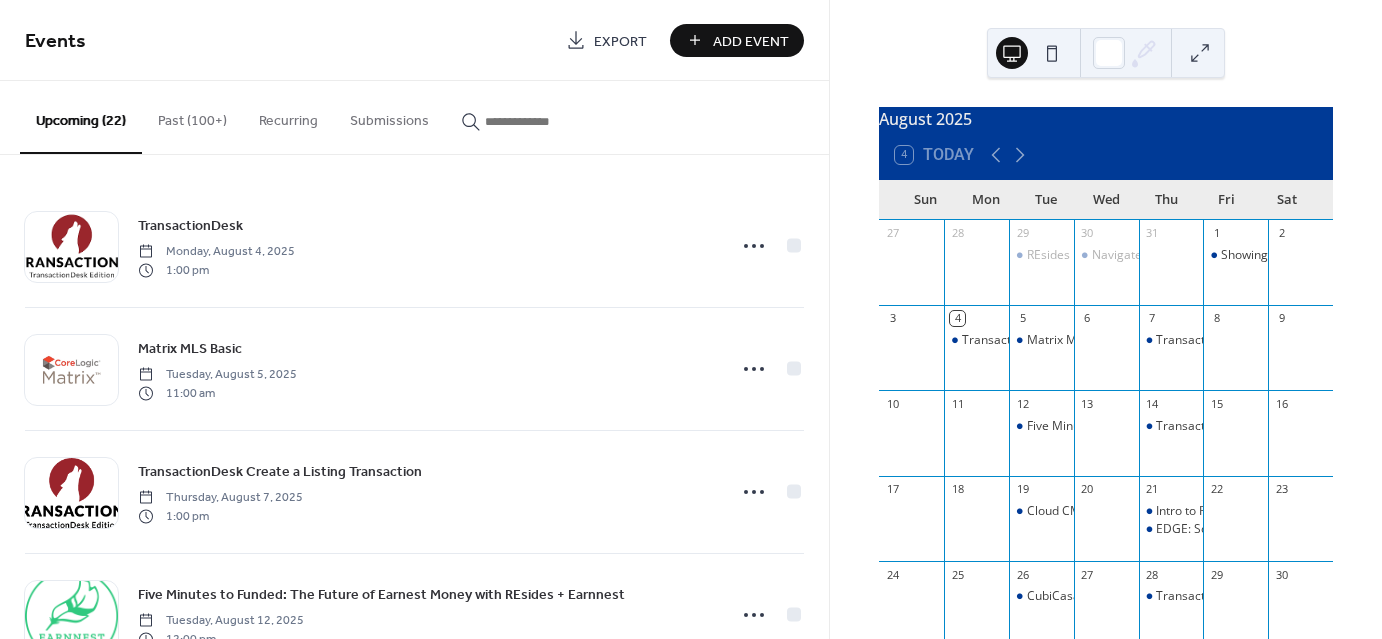 click on "Past (100+)" at bounding box center [192, 116] 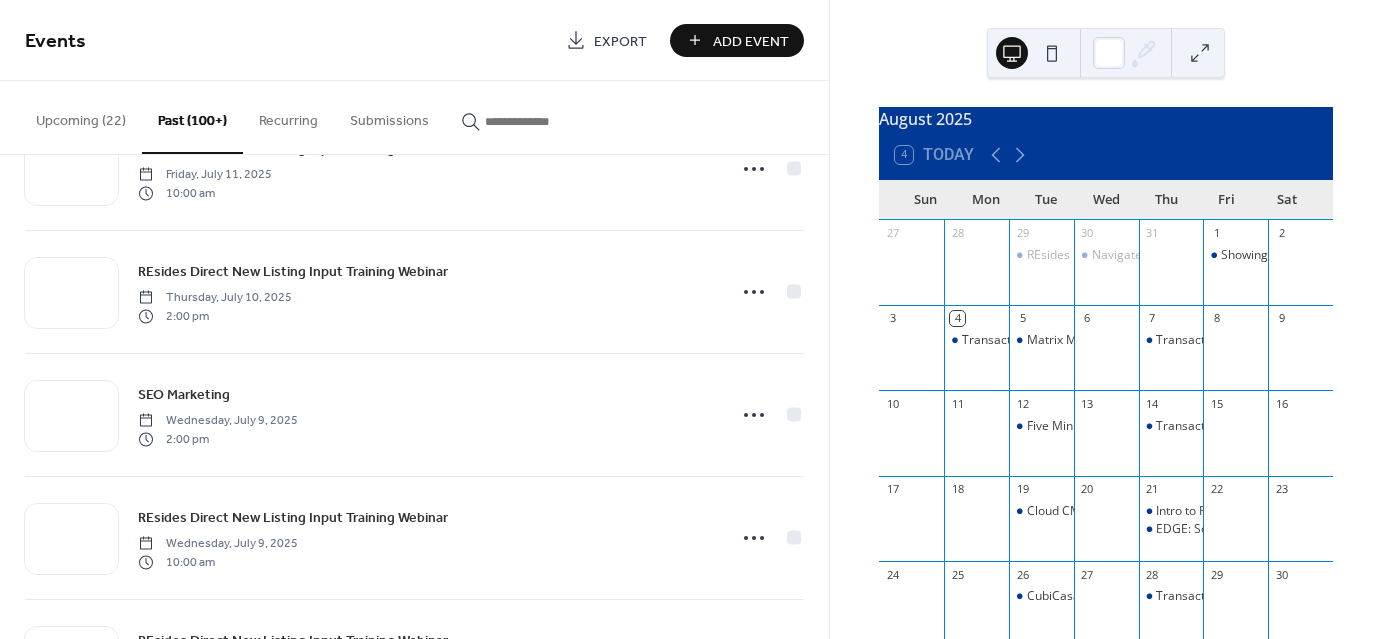 scroll, scrollTop: 1800, scrollLeft: 0, axis: vertical 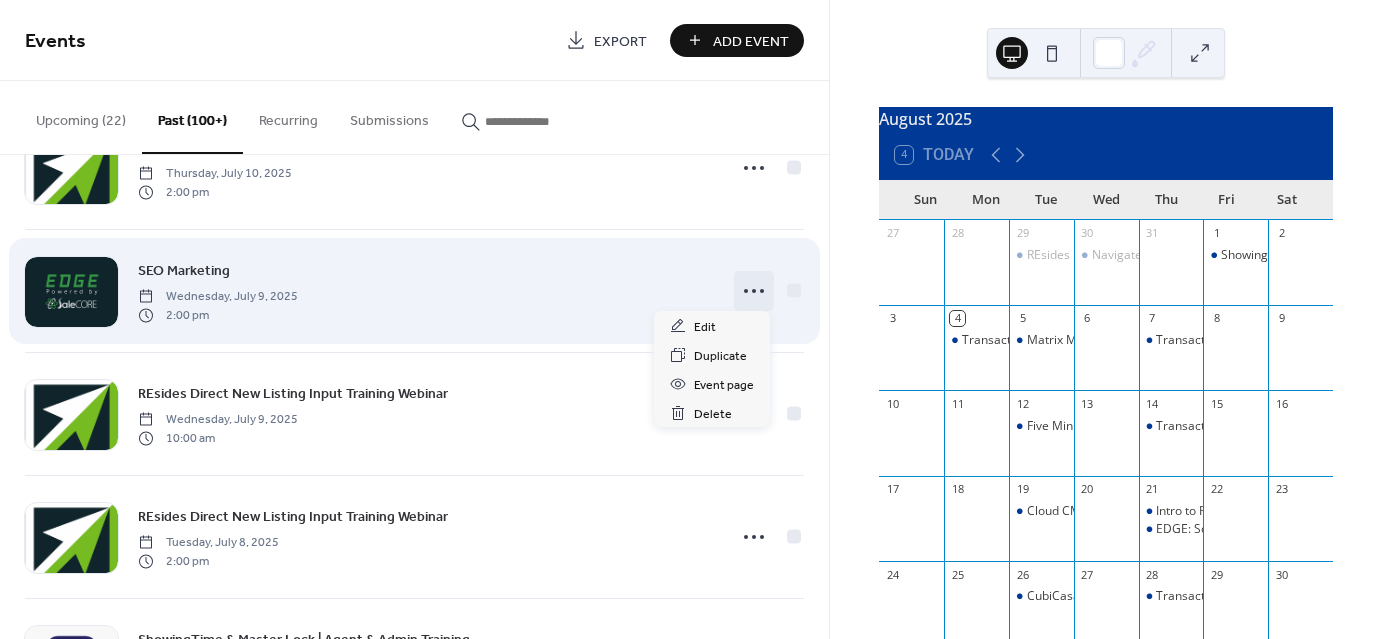 click 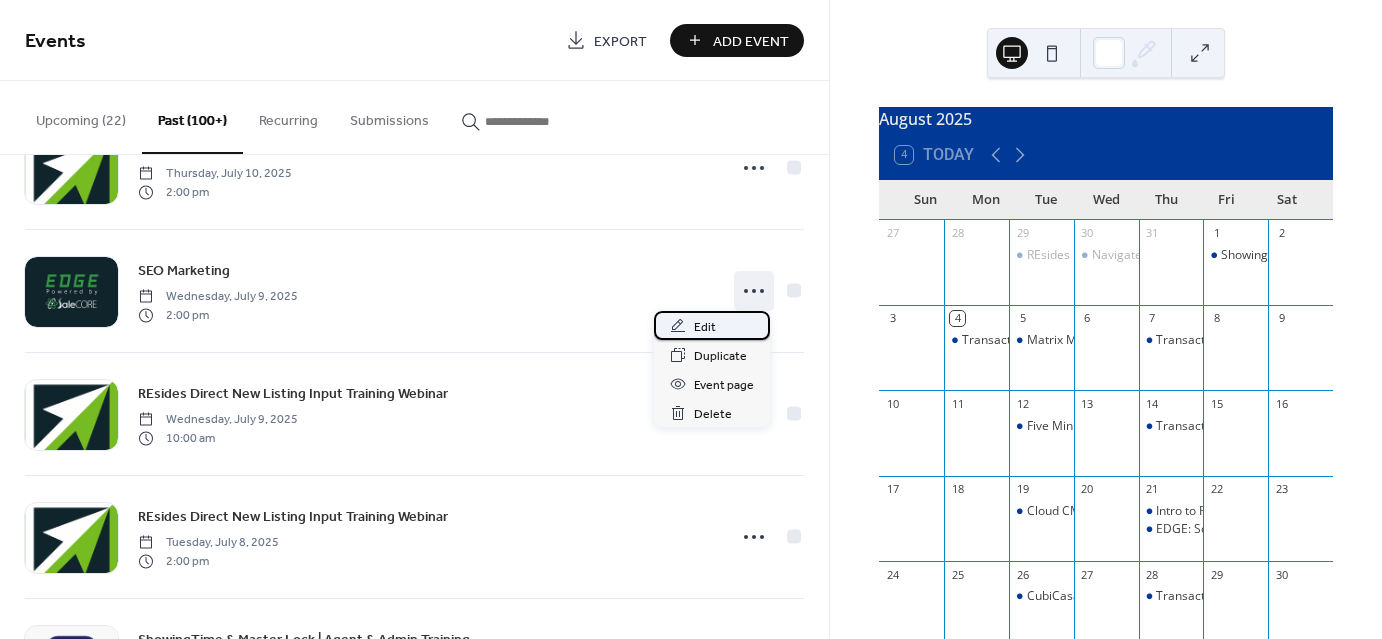 click on "Edit" at bounding box center (712, 325) 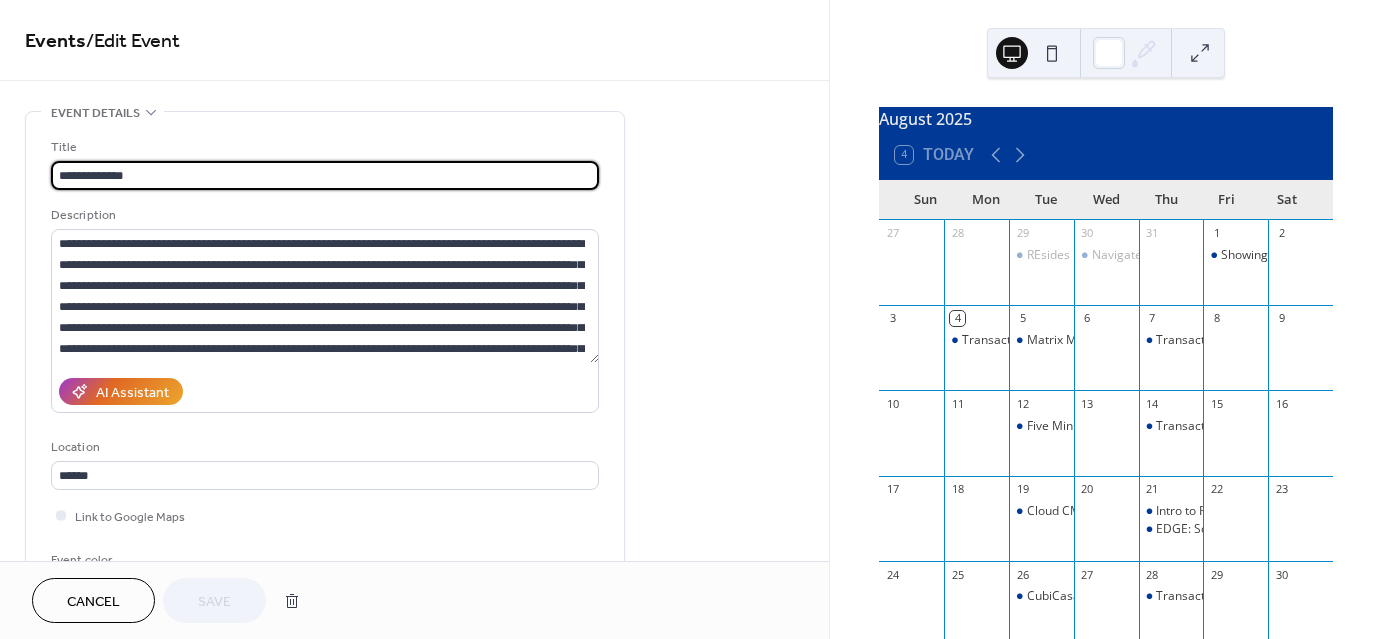 click on "**********" at bounding box center (325, 175) 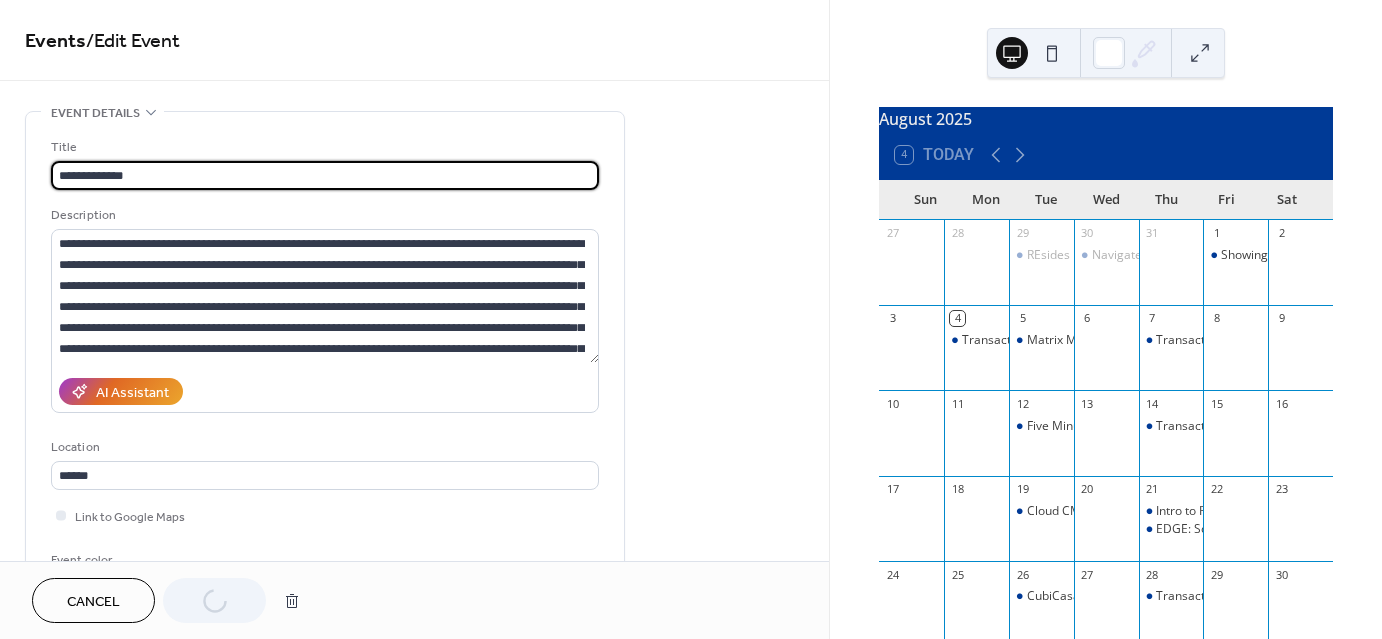 type on "**********" 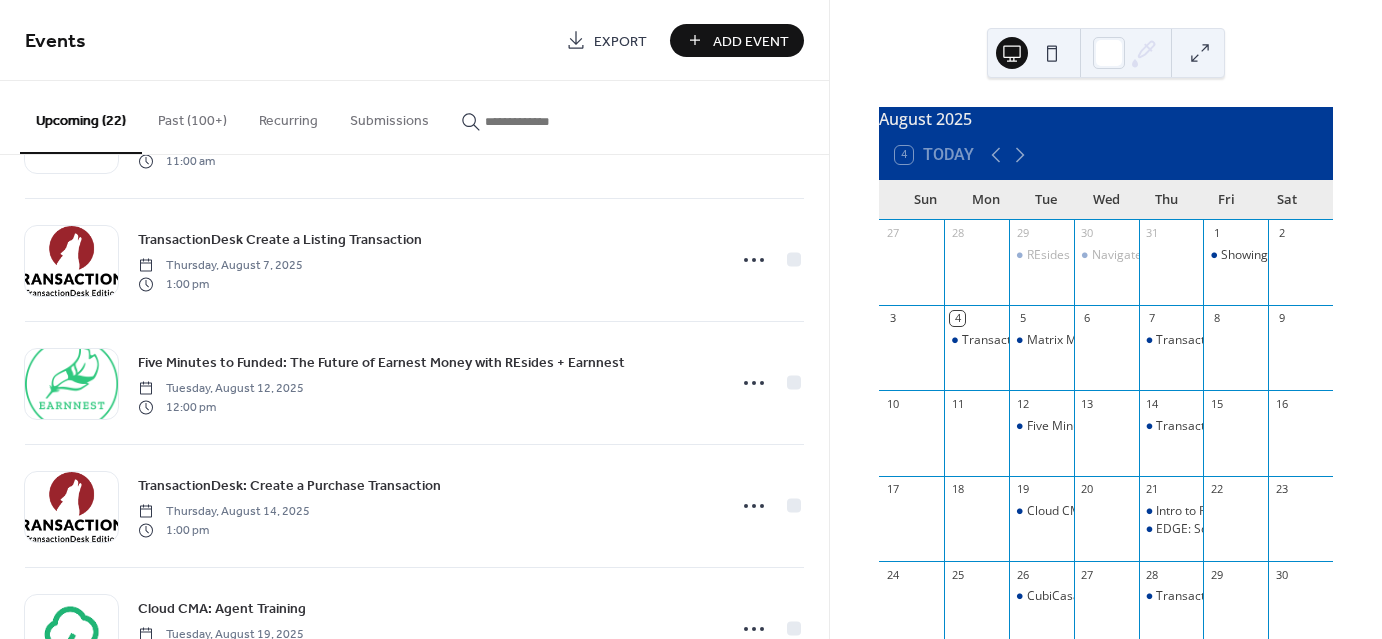 scroll, scrollTop: 400, scrollLeft: 0, axis: vertical 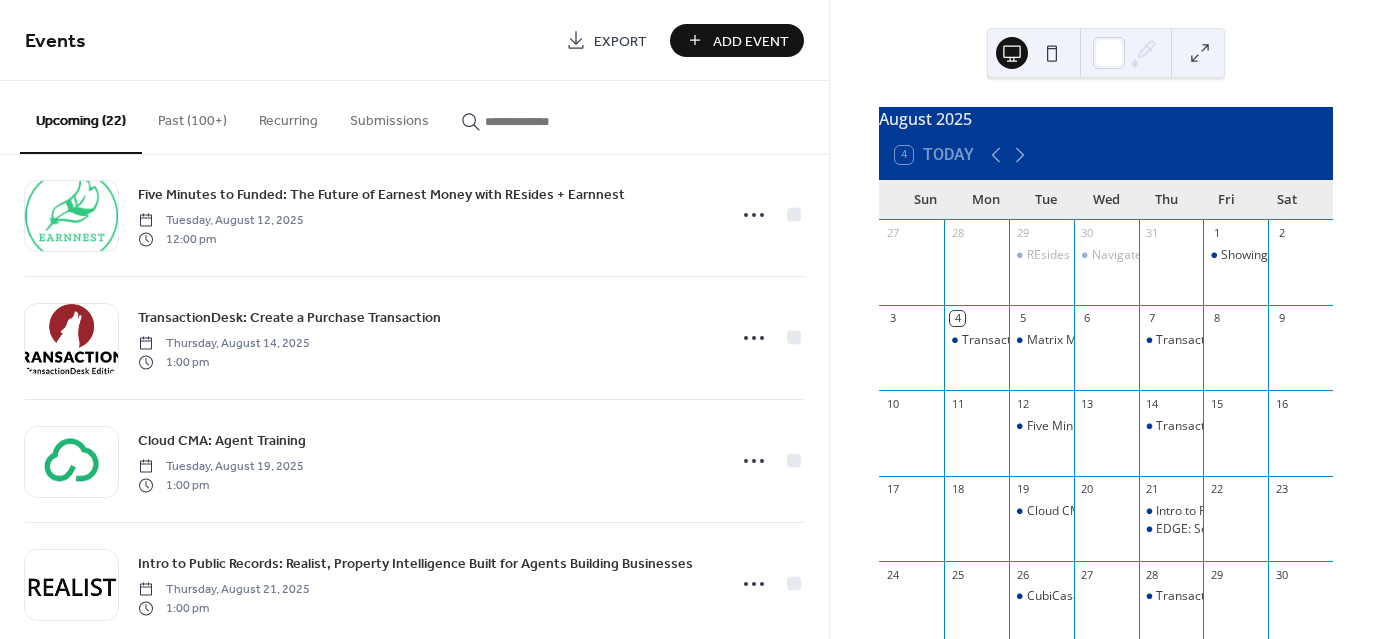 click on "Past (100+)" at bounding box center [192, 116] 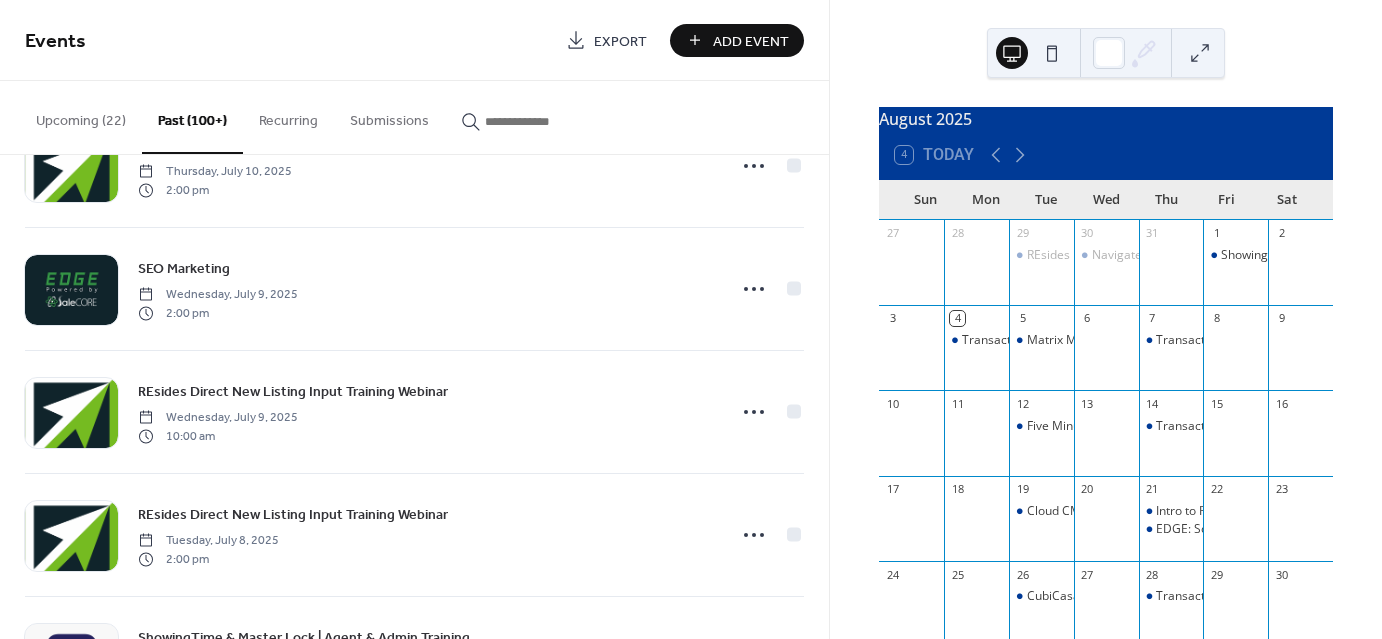 scroll, scrollTop: 1800, scrollLeft: 0, axis: vertical 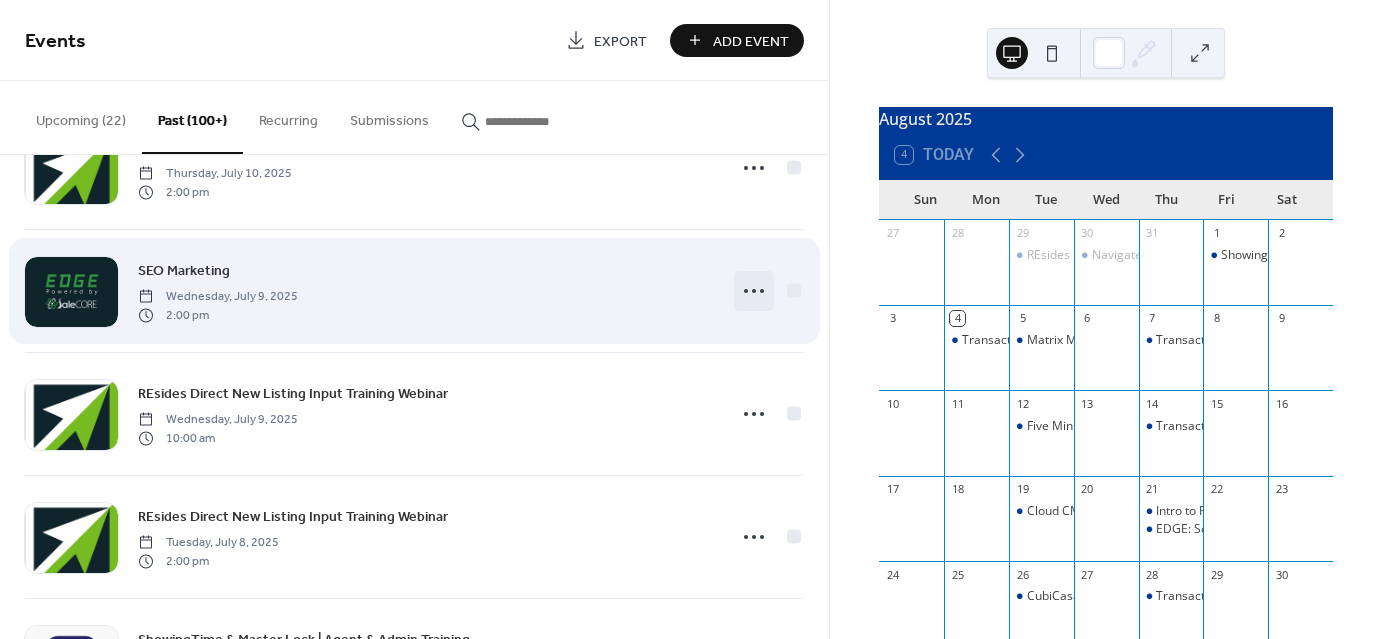 click 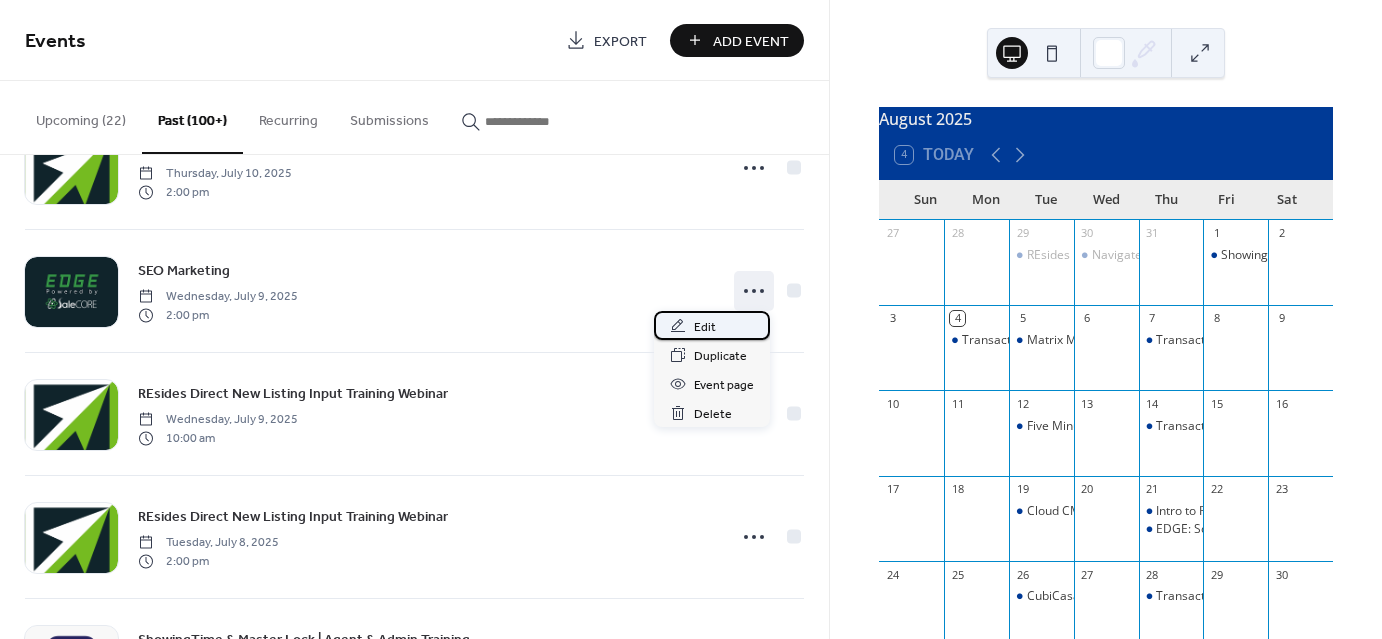 click on "Edit" at bounding box center (712, 325) 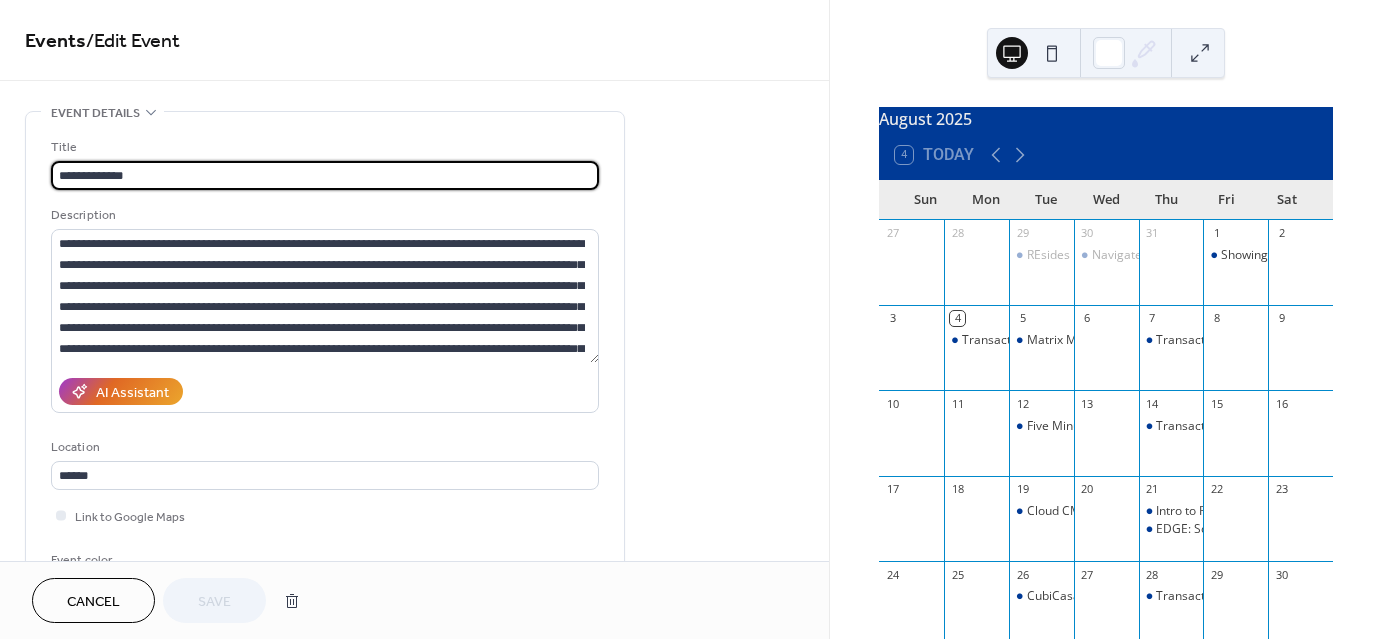 click on "**********" at bounding box center (325, 175) 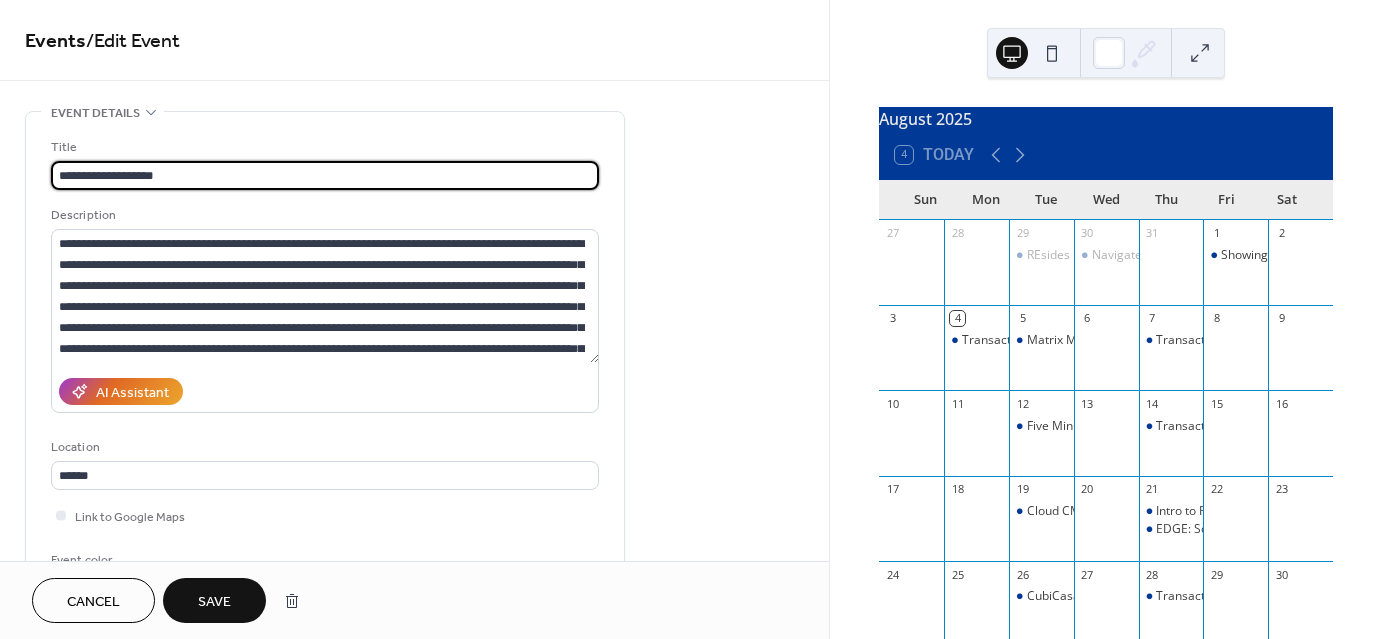type on "**********" 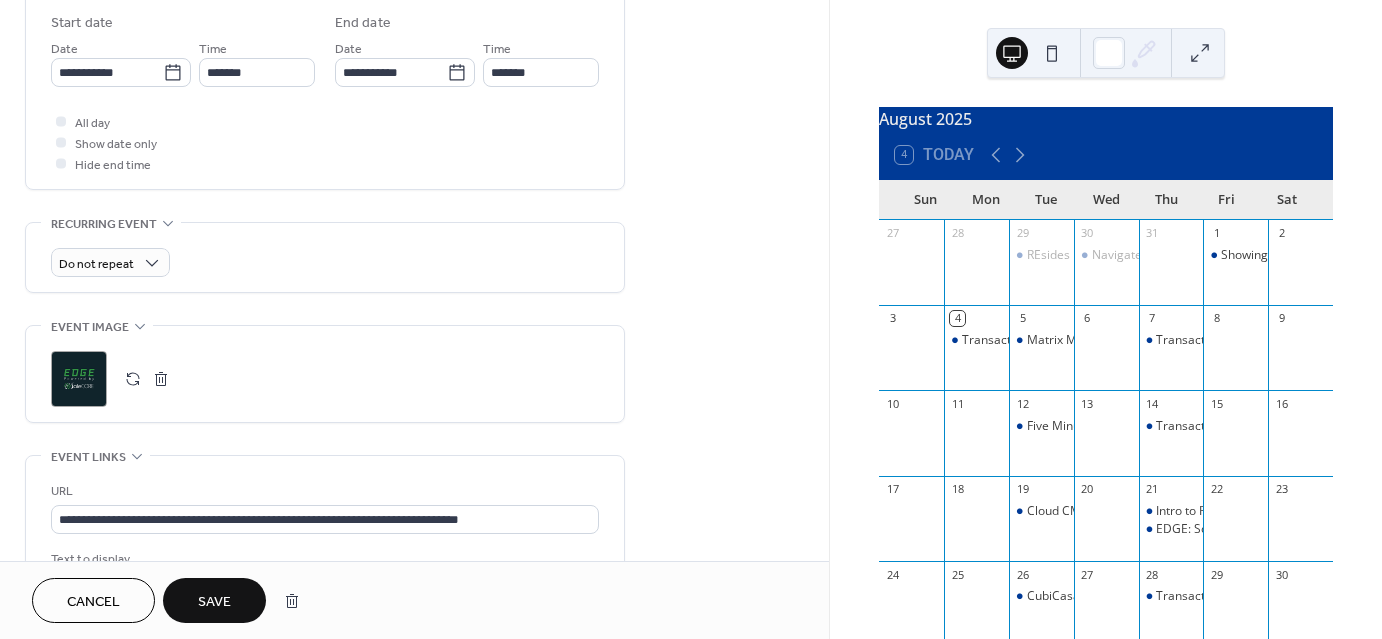 scroll, scrollTop: 700, scrollLeft: 0, axis: vertical 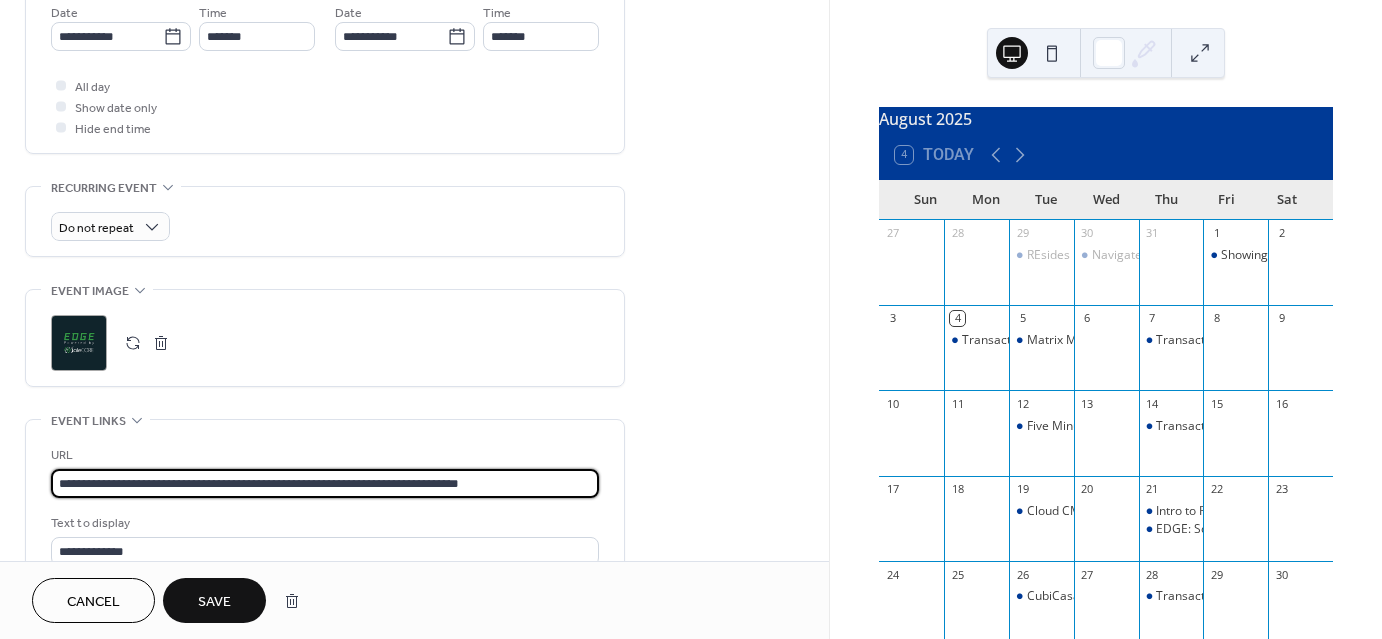 drag, startPoint x: 572, startPoint y: 486, endPoint x: 33, endPoint y: 476, distance: 539.0928 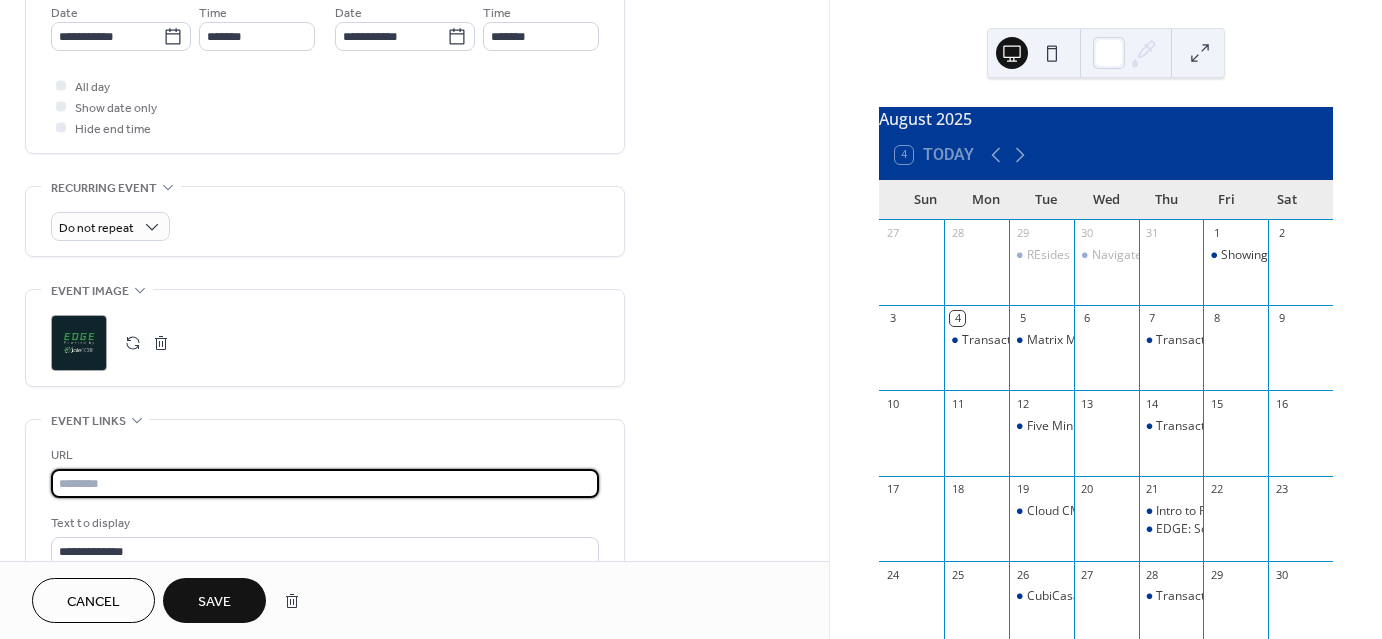 paste on "**********" 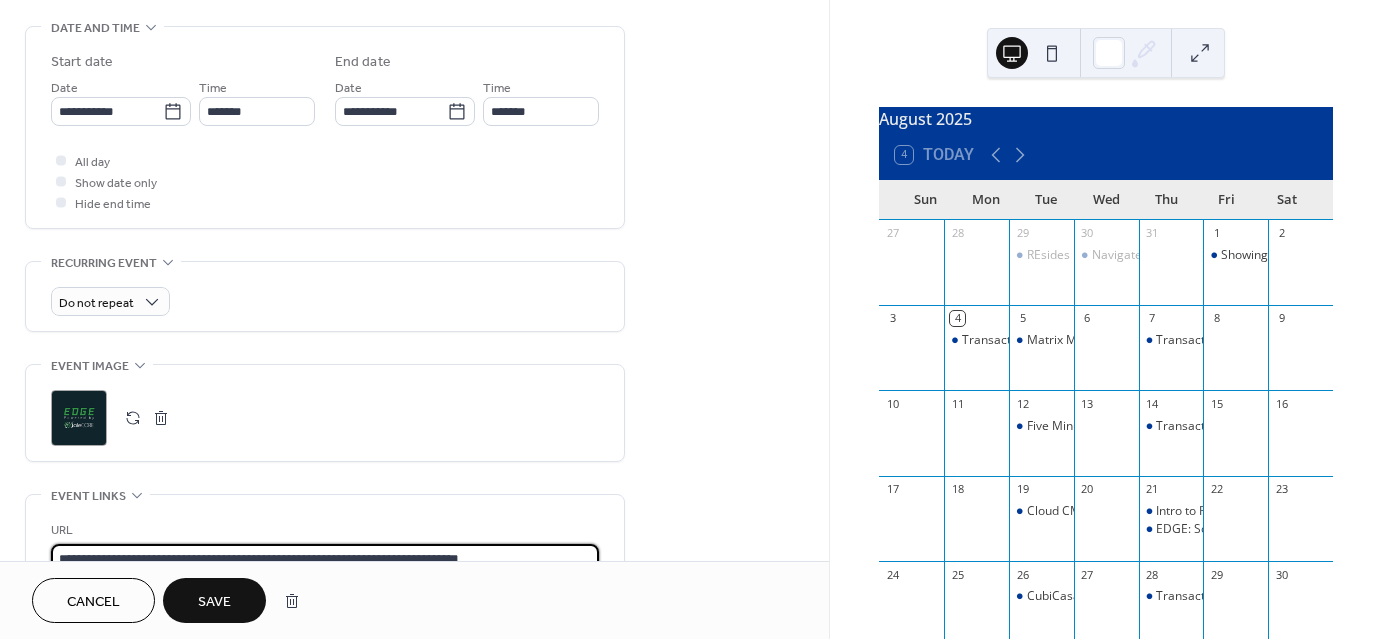 scroll, scrollTop: 700, scrollLeft: 0, axis: vertical 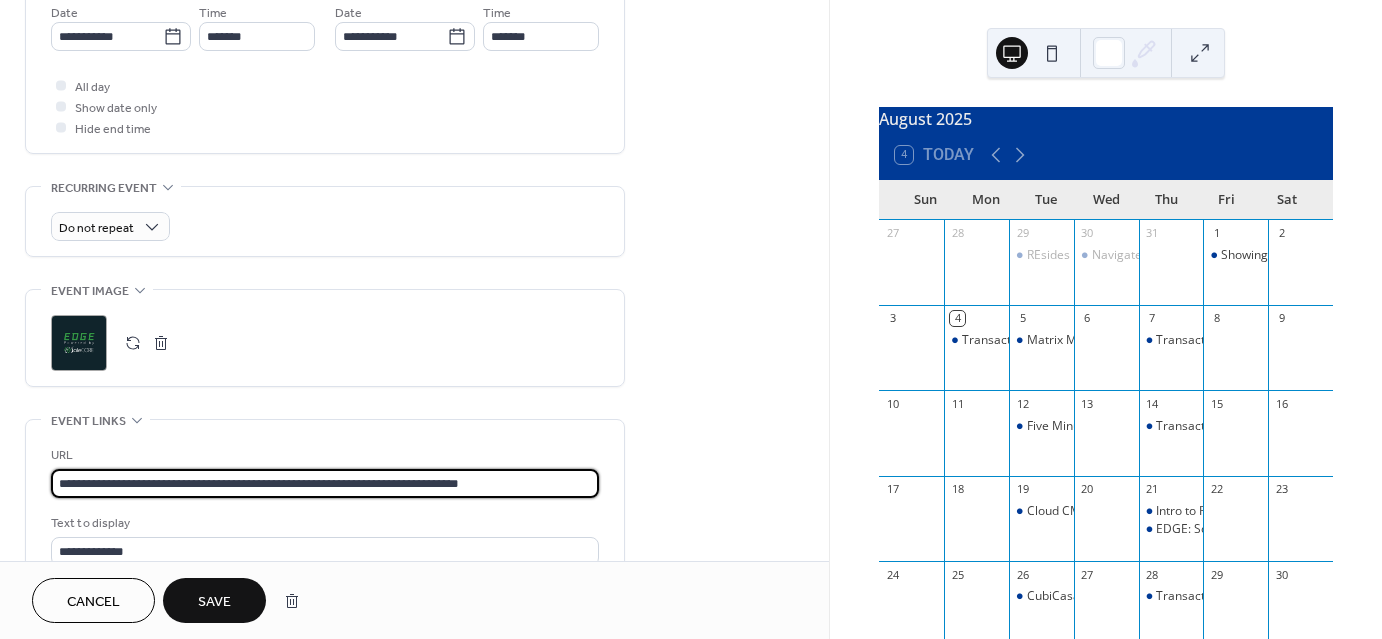 type on "**********" 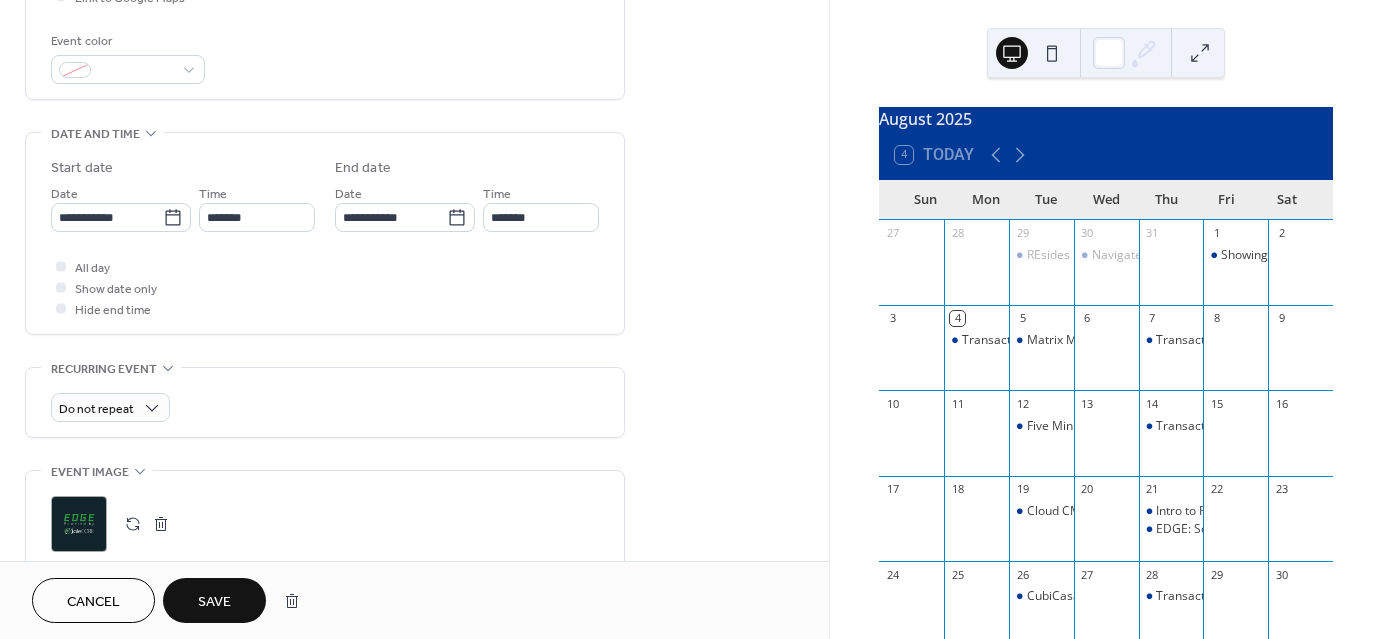 scroll, scrollTop: 500, scrollLeft: 0, axis: vertical 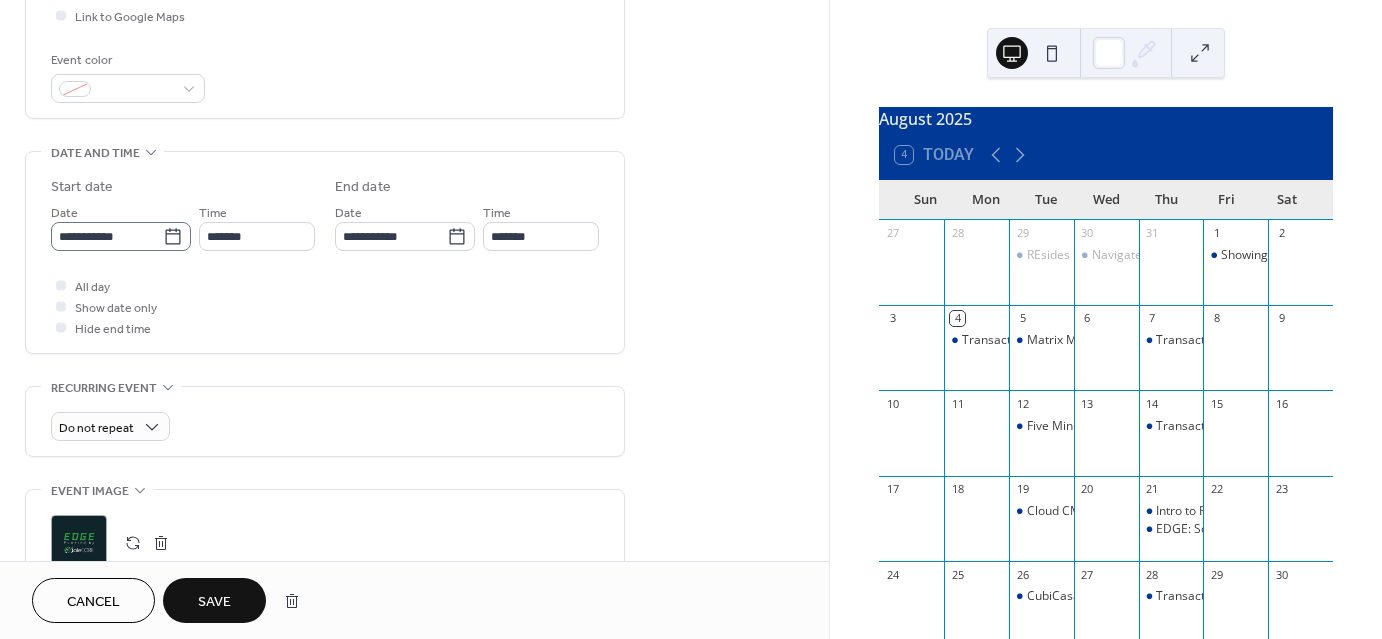 click 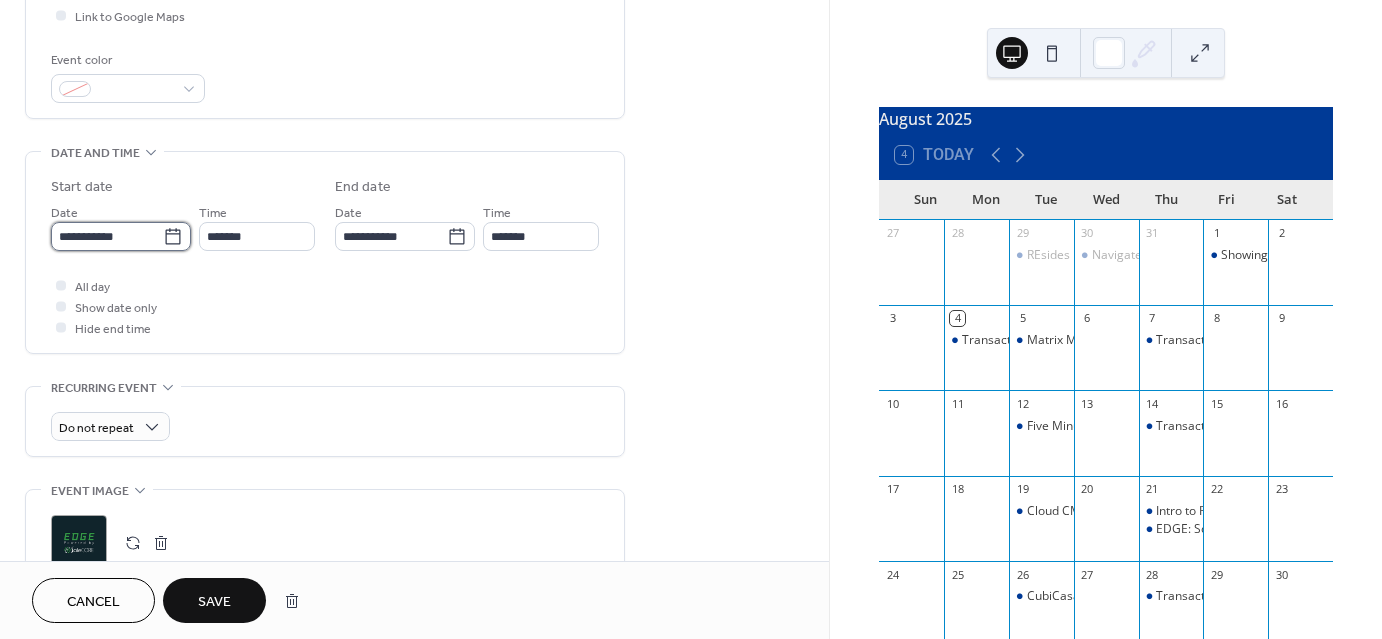 click on "**********" at bounding box center (107, 236) 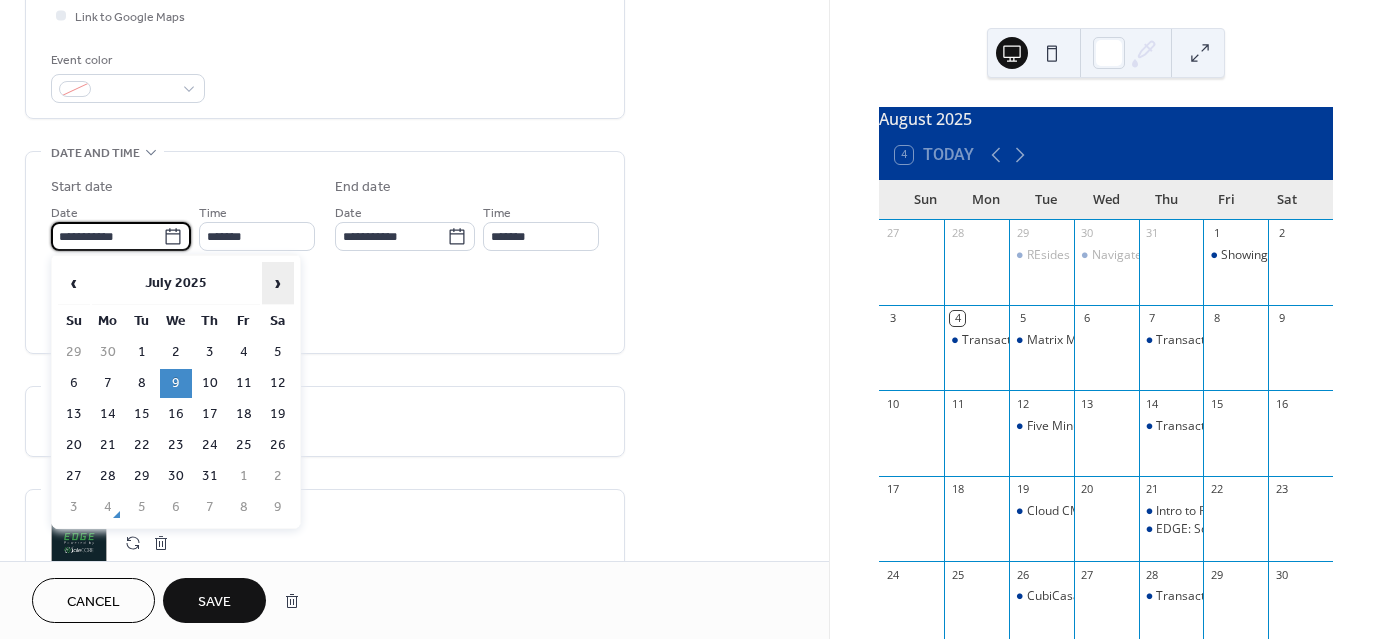 click on "›" at bounding box center (278, 283) 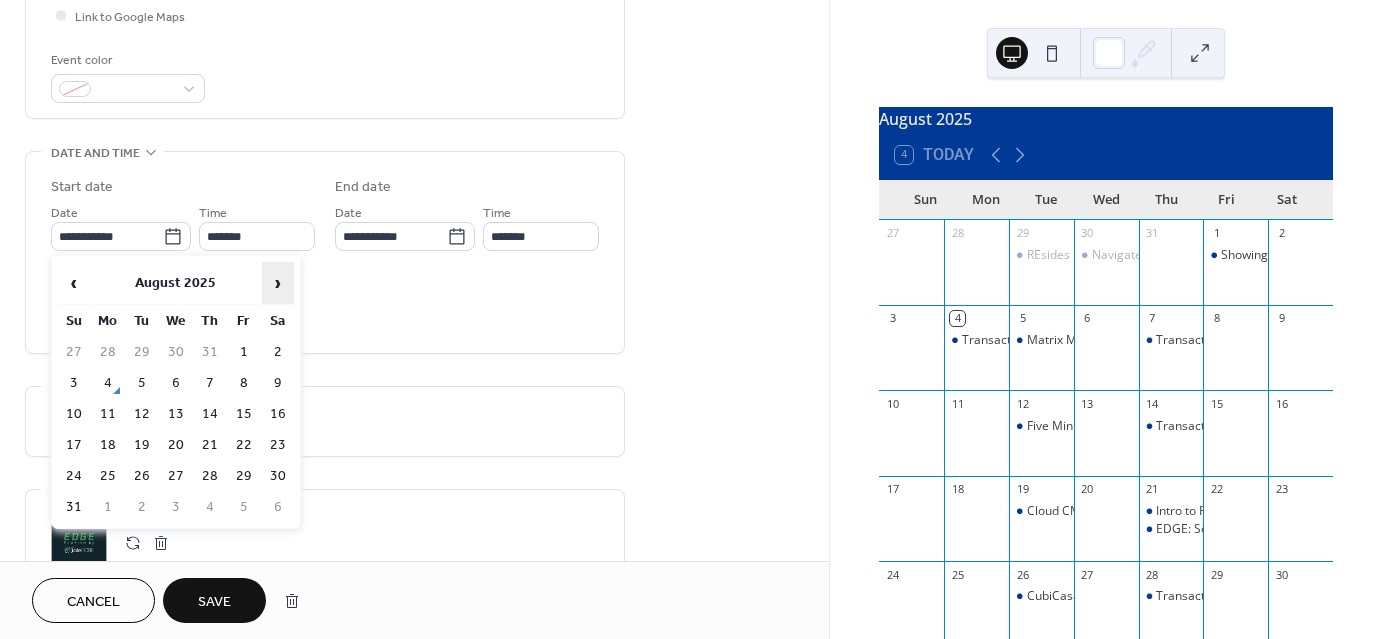 click on "›" at bounding box center (278, 283) 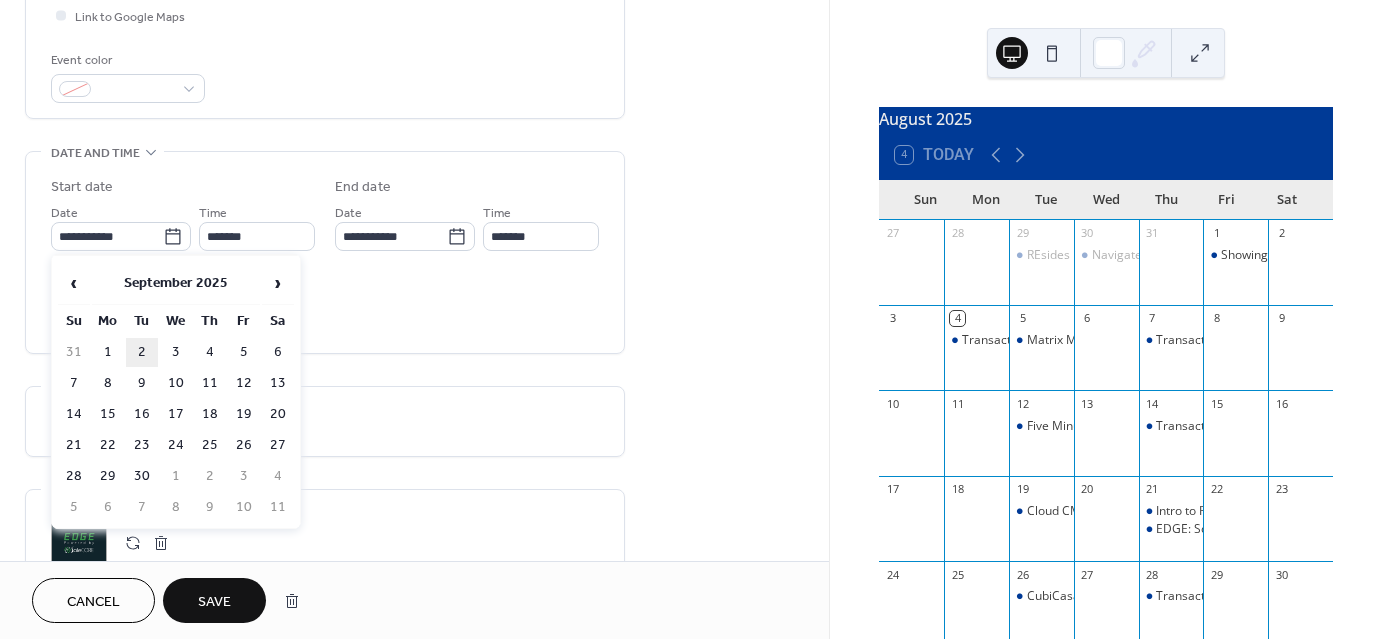 click on "2" at bounding box center [142, 352] 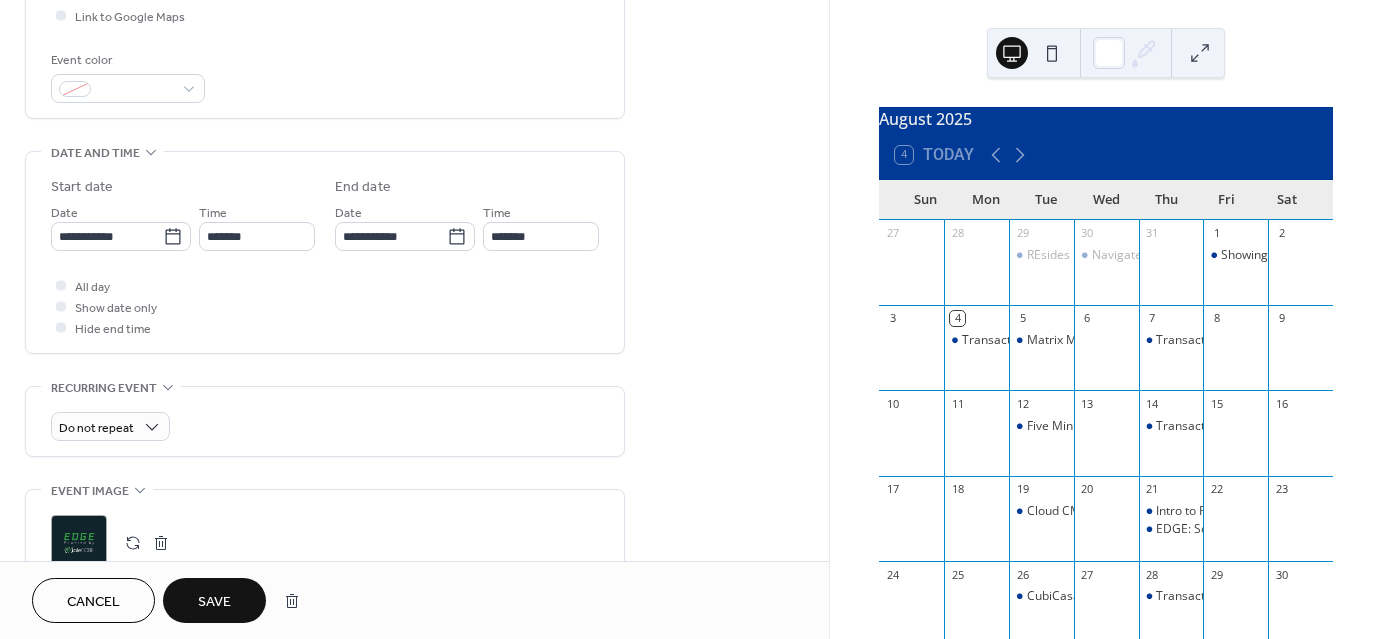 click on "Save" at bounding box center [214, 600] 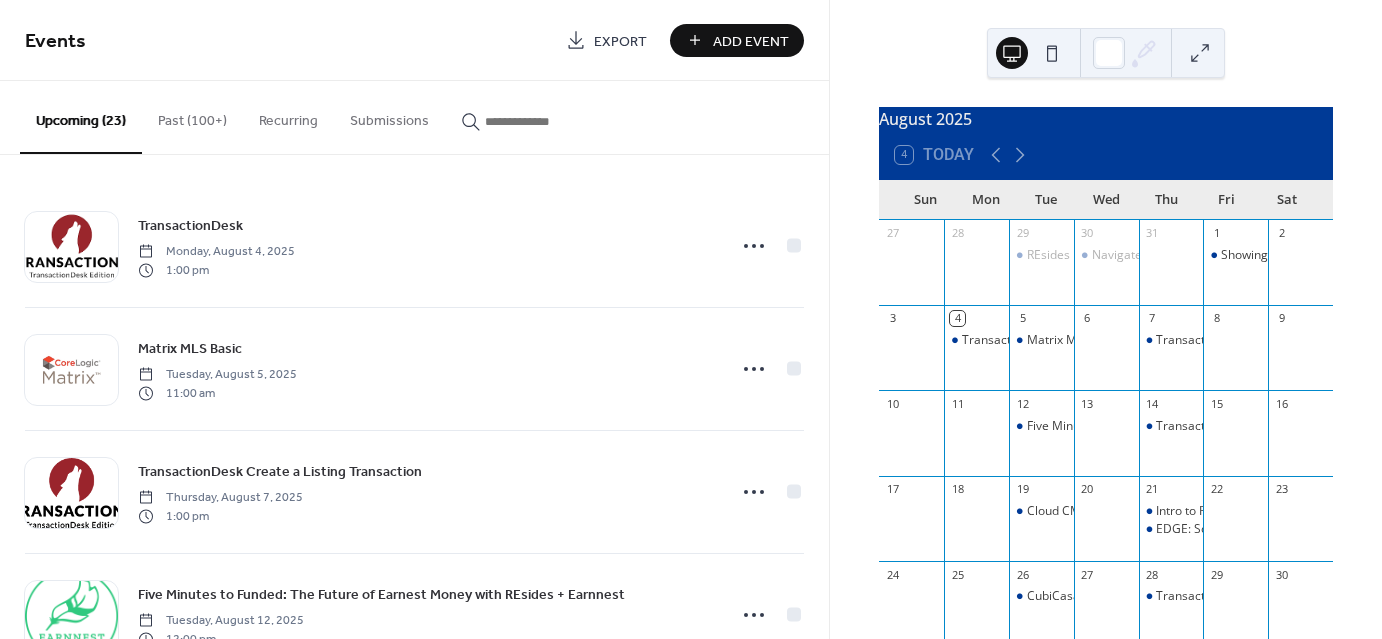 scroll, scrollTop: 0, scrollLeft: 0, axis: both 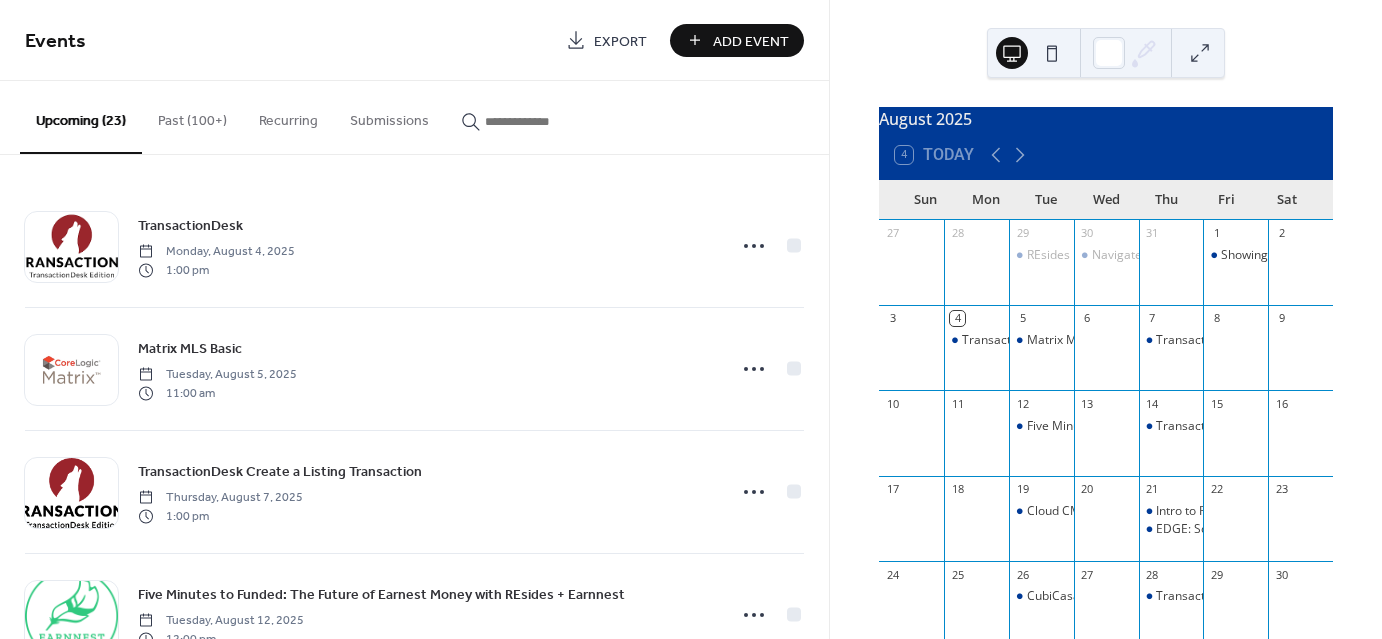 click on "Past (100+)" at bounding box center [192, 116] 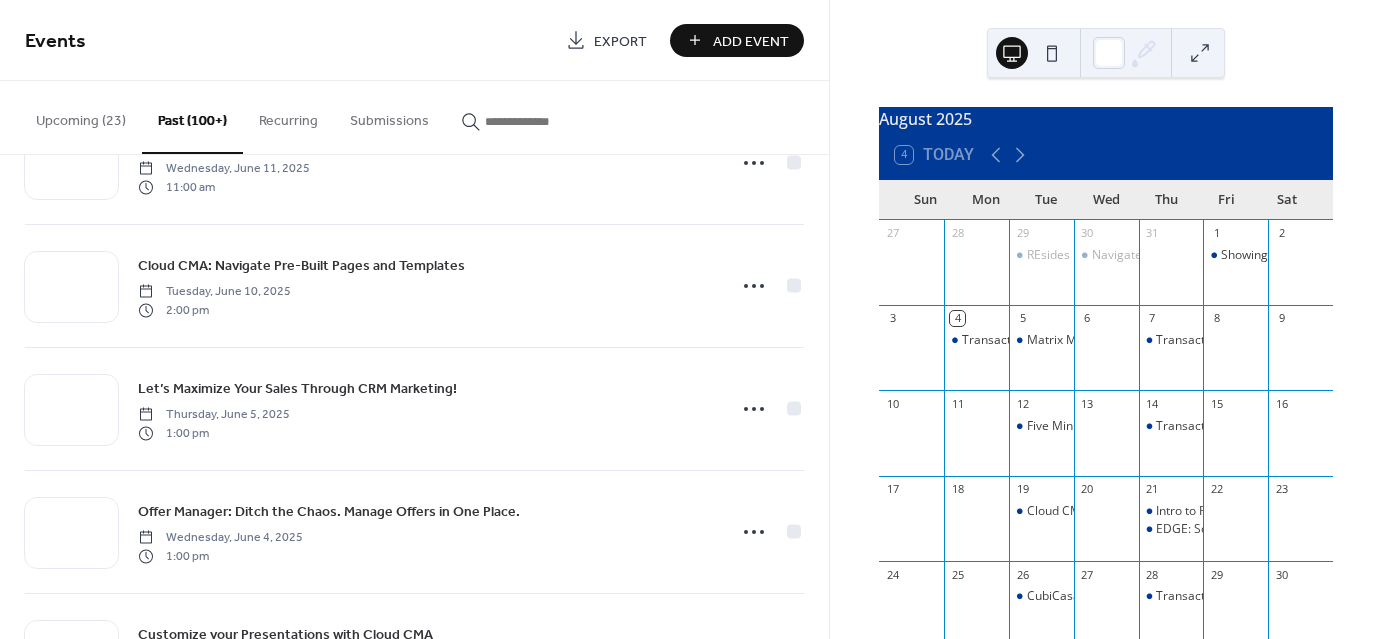 scroll, scrollTop: 3858, scrollLeft: 0, axis: vertical 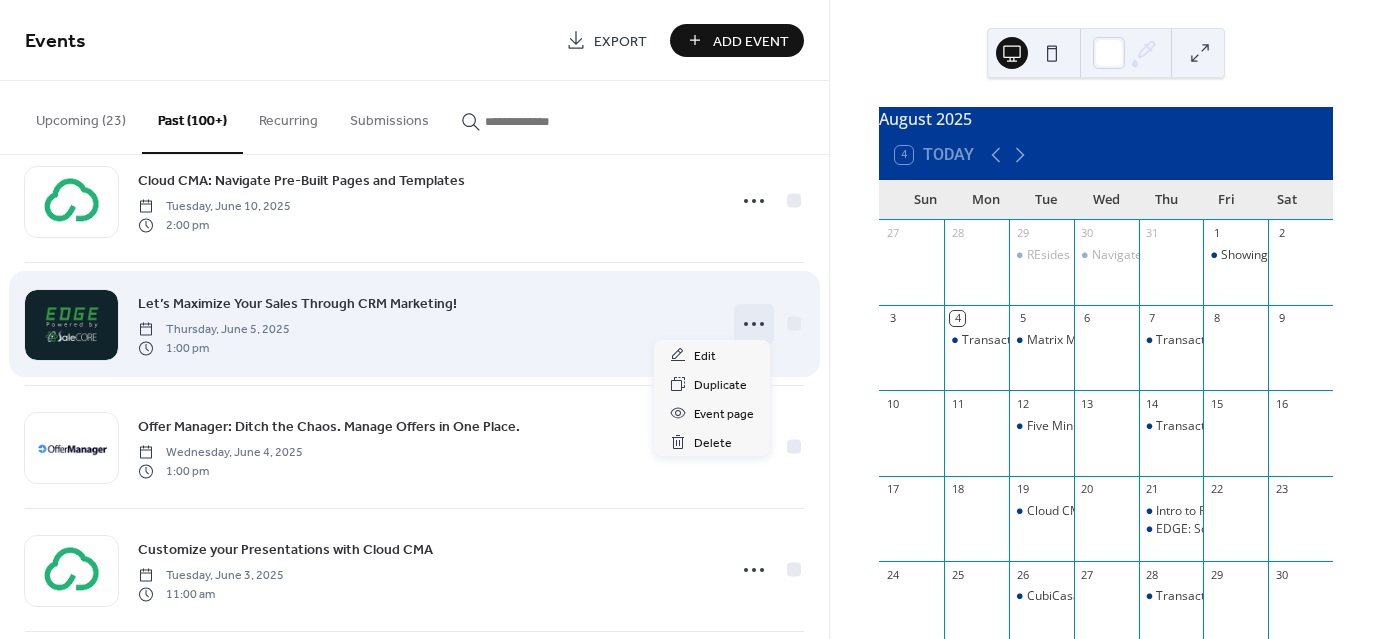 click 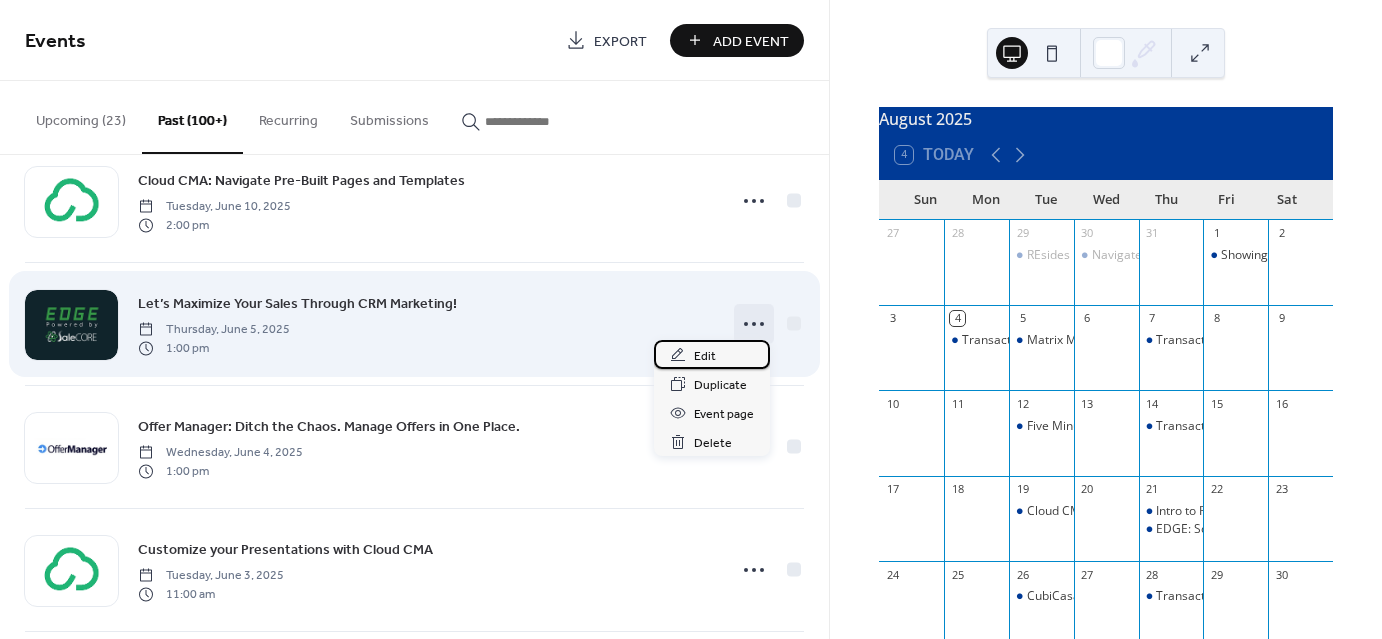click on "Edit" at bounding box center [712, 354] 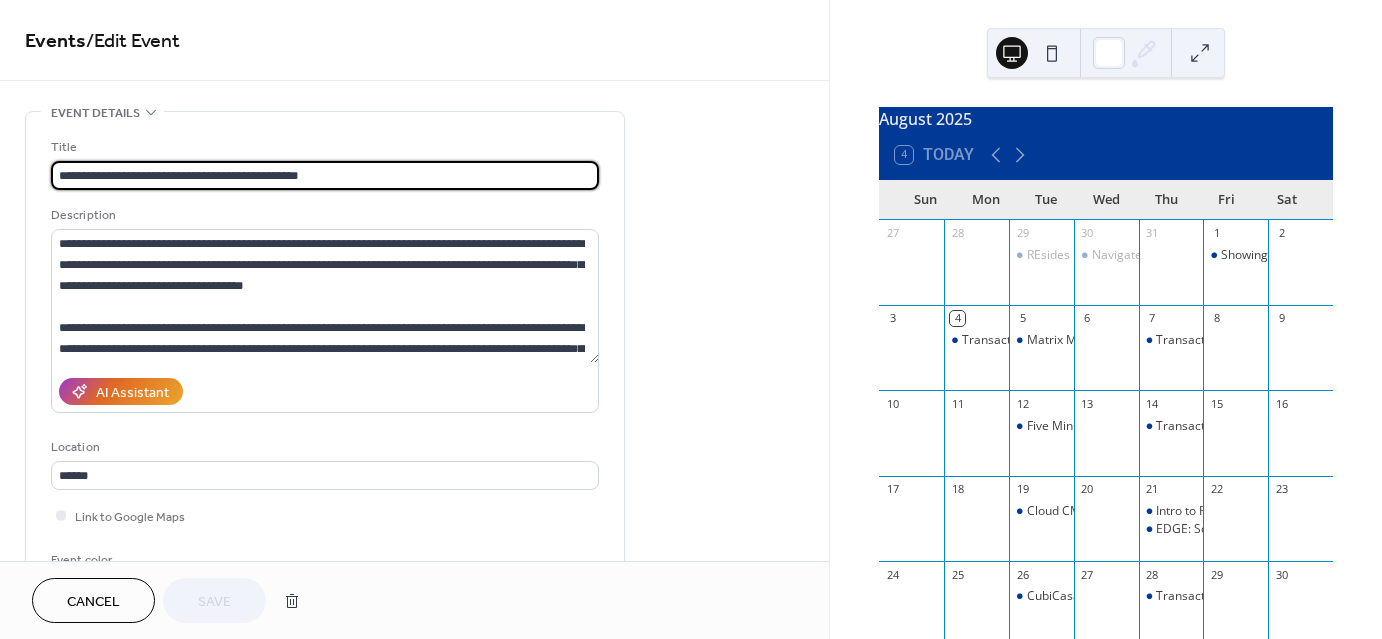drag, startPoint x: 240, startPoint y: 175, endPoint x: 56, endPoint y: 175, distance: 184 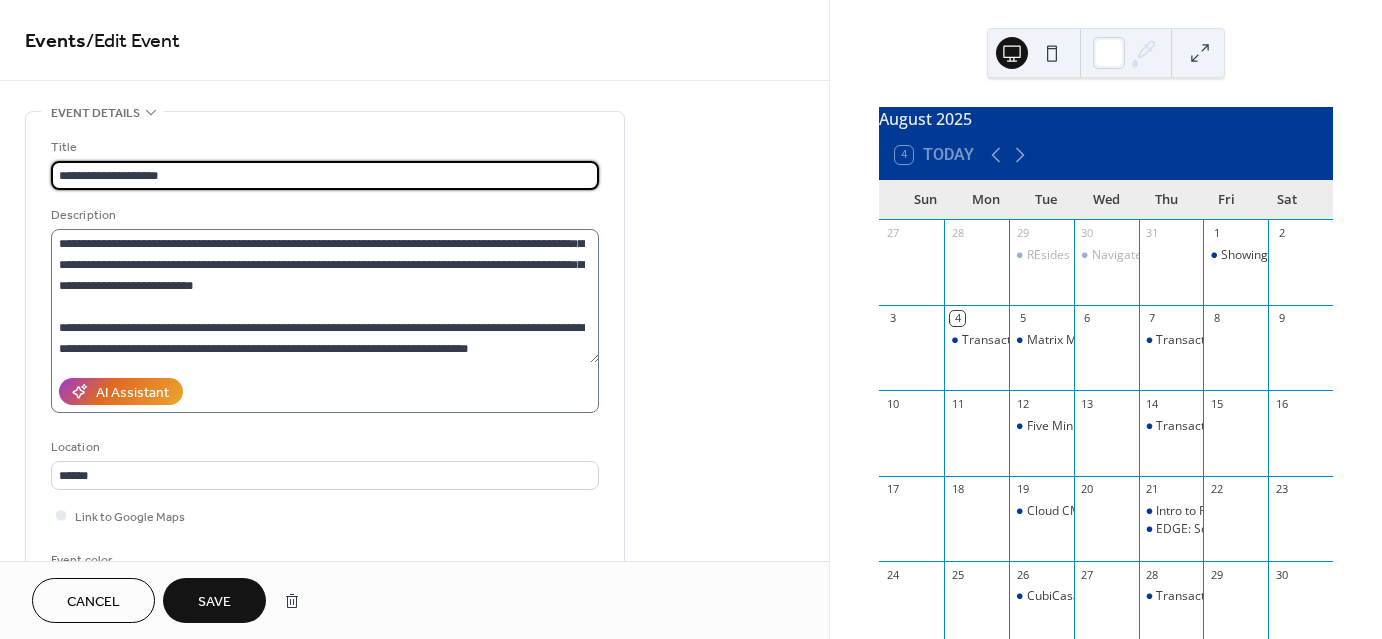 scroll, scrollTop: 146, scrollLeft: 0, axis: vertical 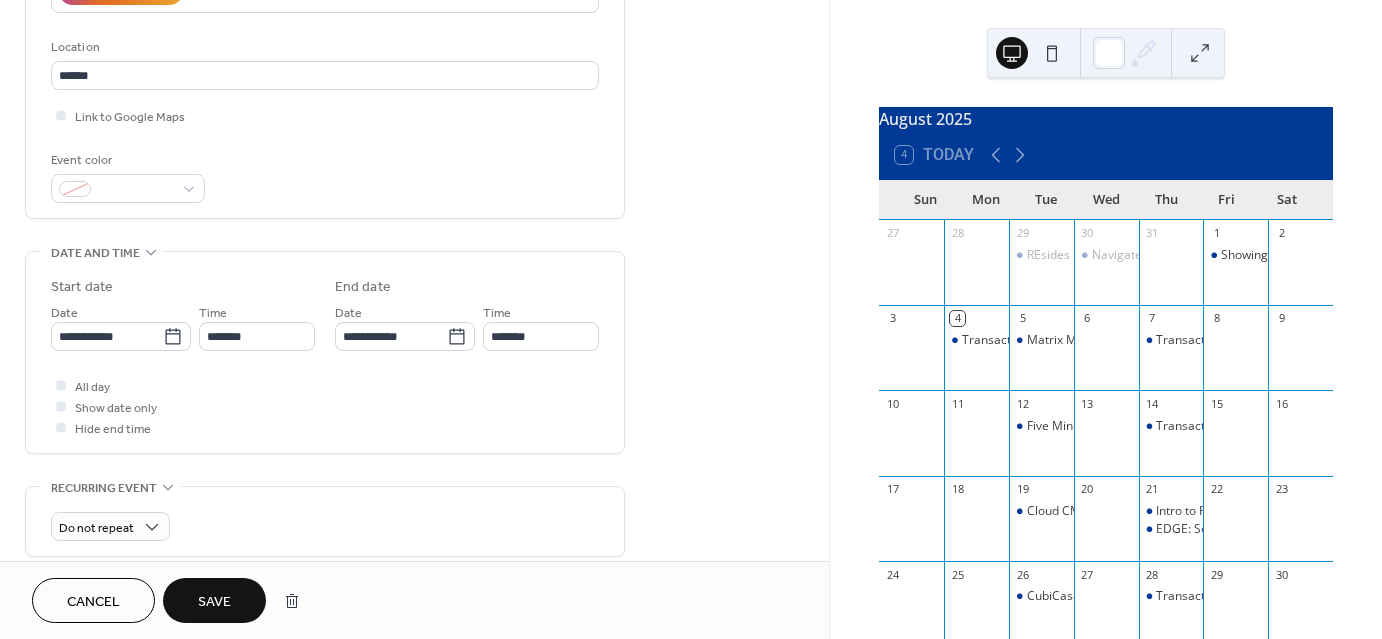 type on "**********" 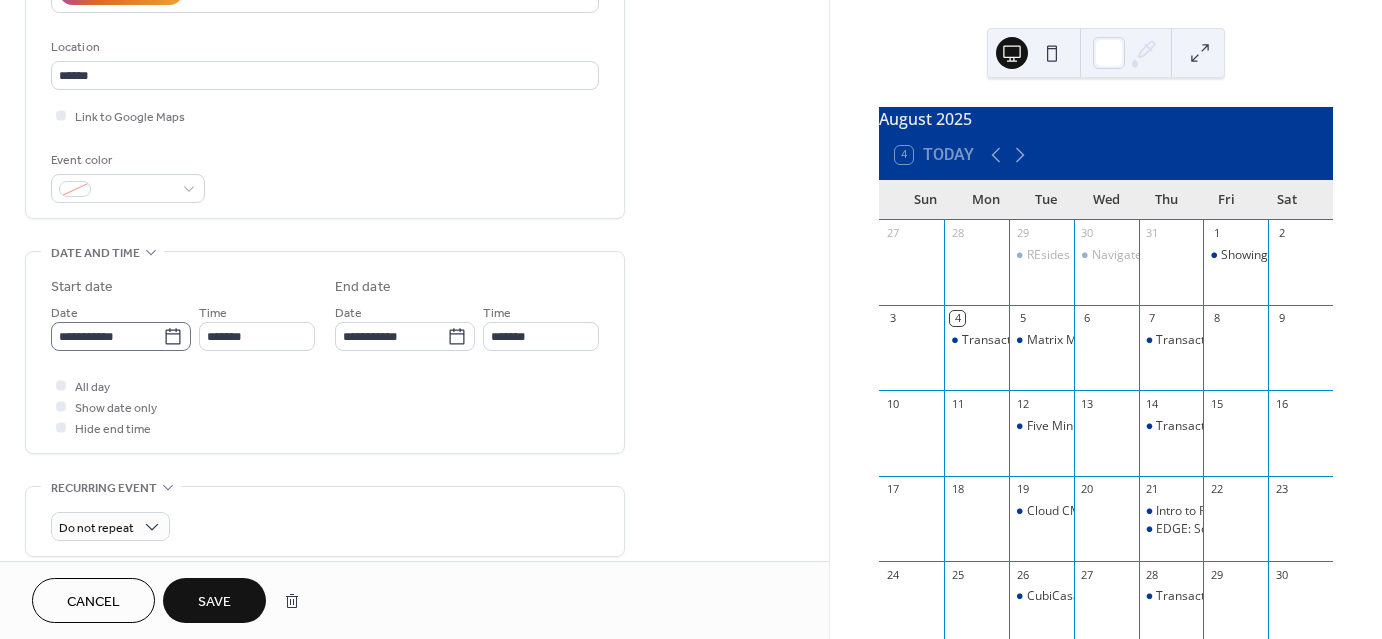 click 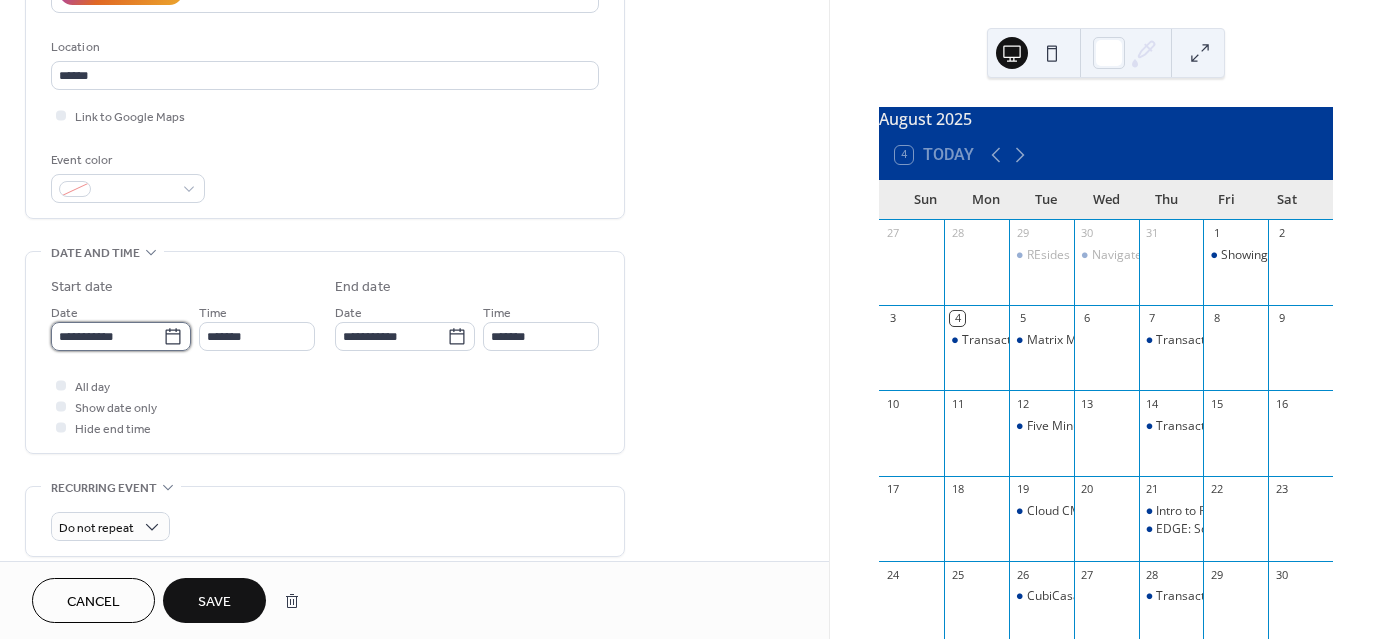 click on "**********" at bounding box center [107, 336] 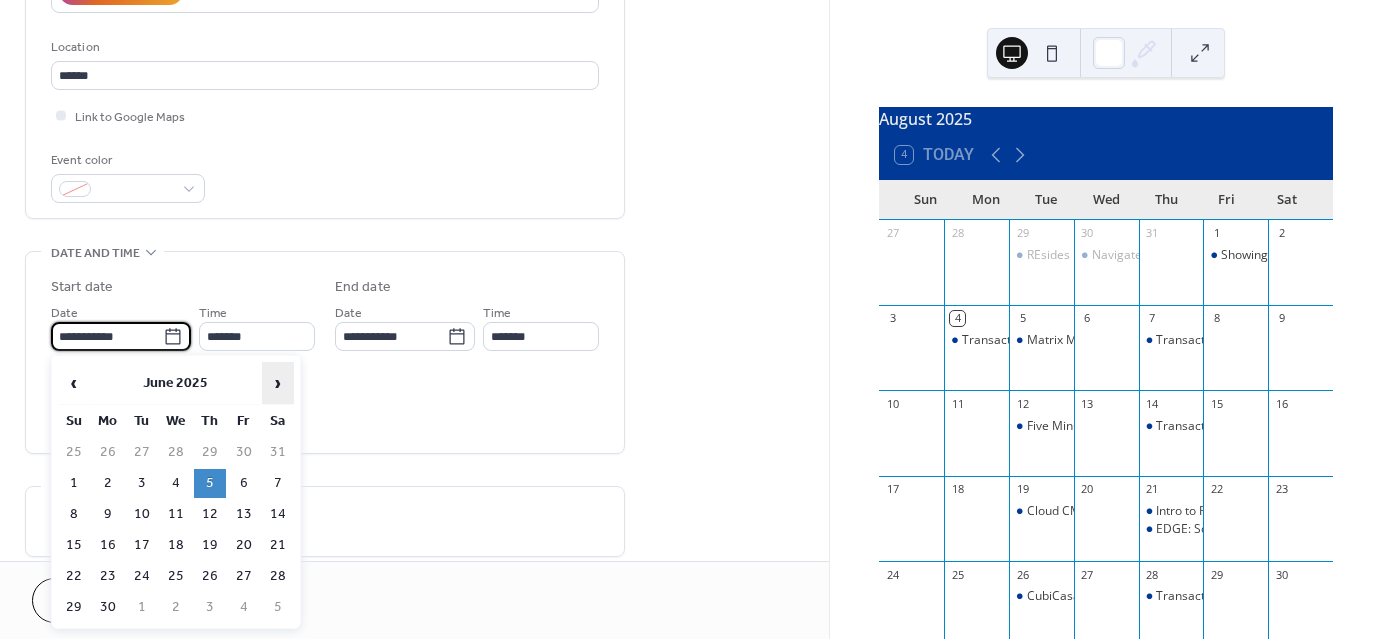 click on "›" at bounding box center (278, 383) 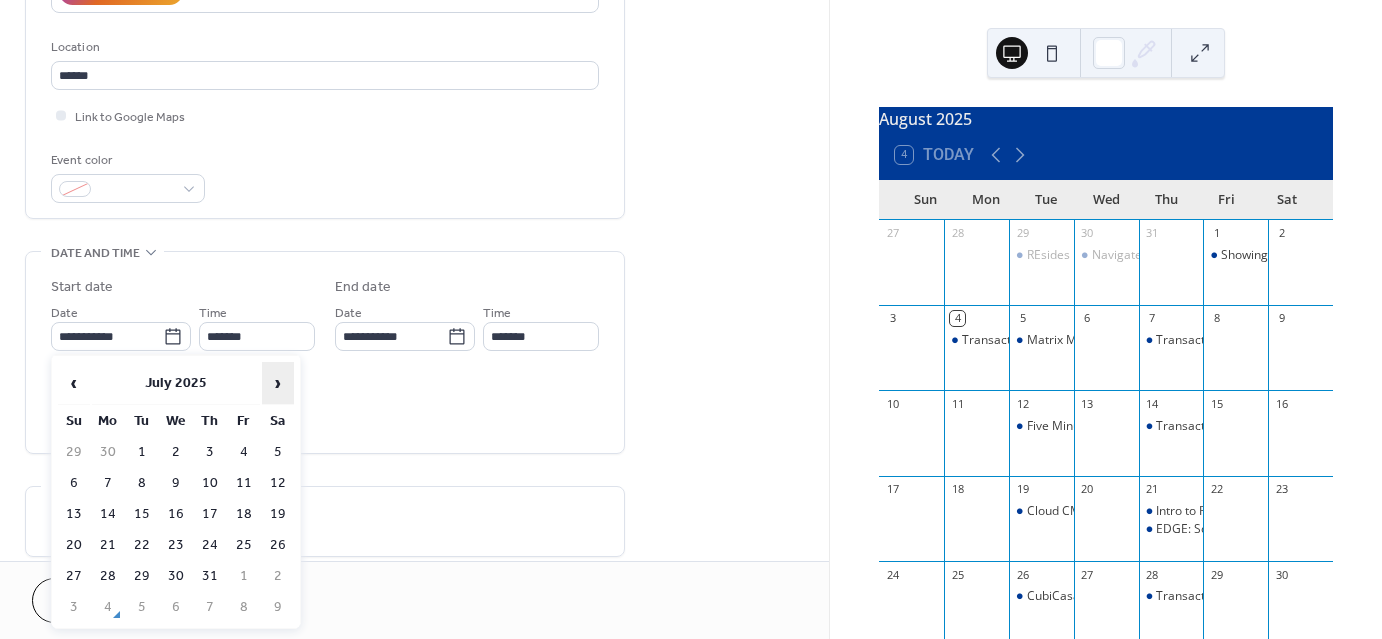 click on "›" at bounding box center [278, 383] 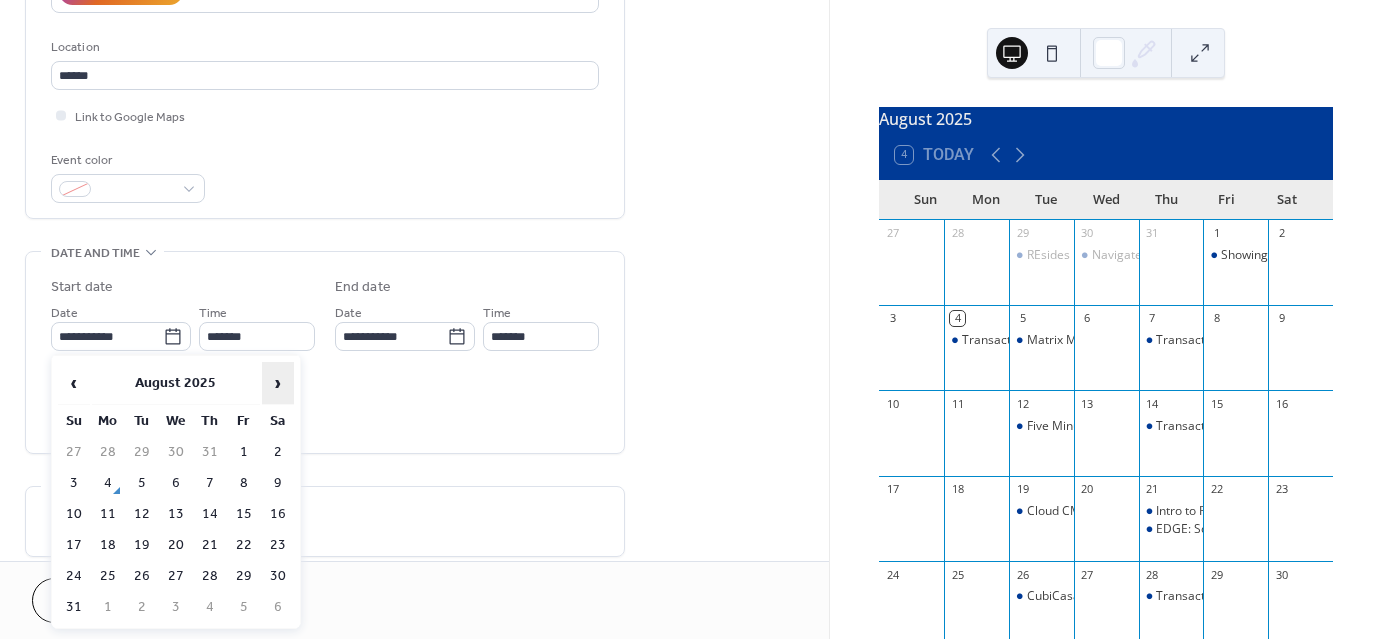 click on "›" at bounding box center [278, 383] 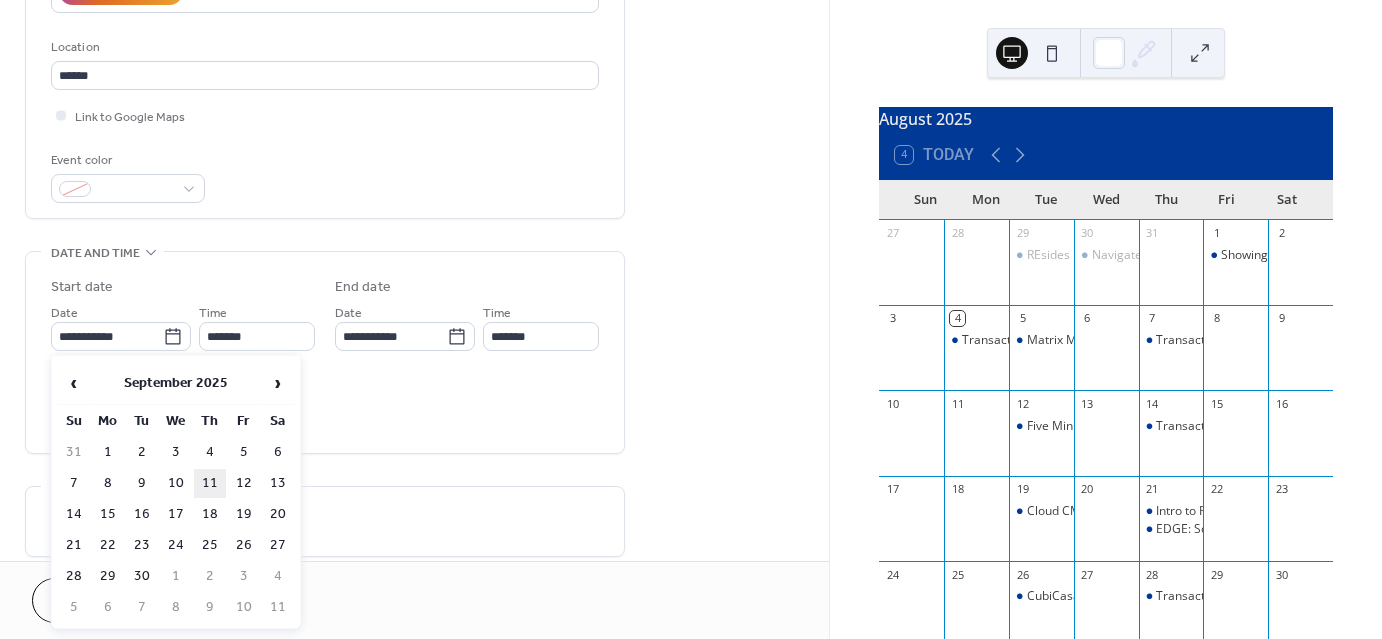 click on "11" at bounding box center [210, 483] 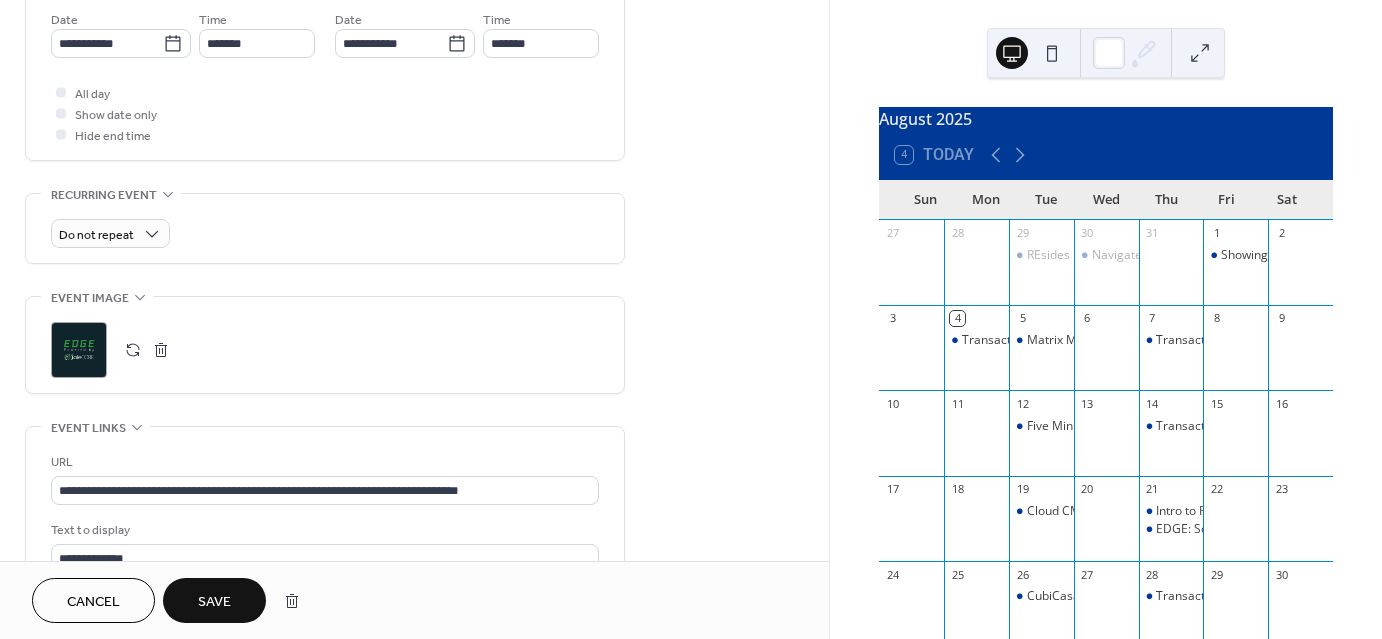 scroll, scrollTop: 700, scrollLeft: 0, axis: vertical 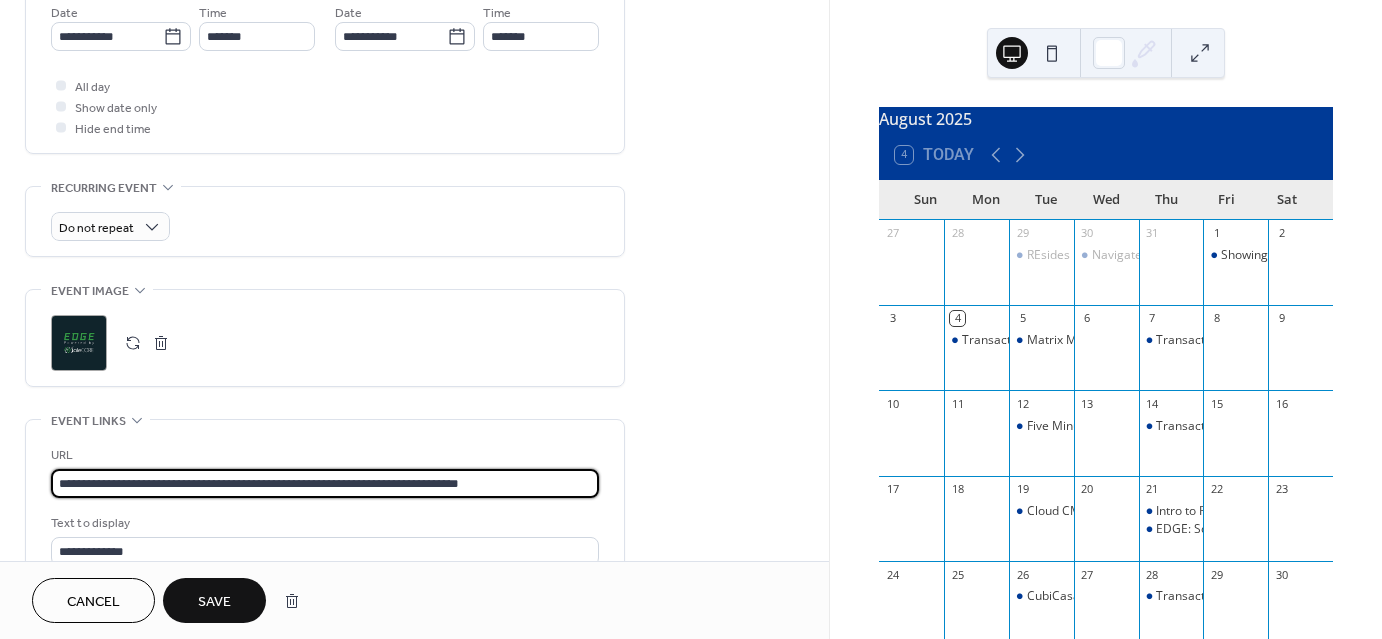drag, startPoint x: 586, startPoint y: 486, endPoint x: 23, endPoint y: 479, distance: 563.0435 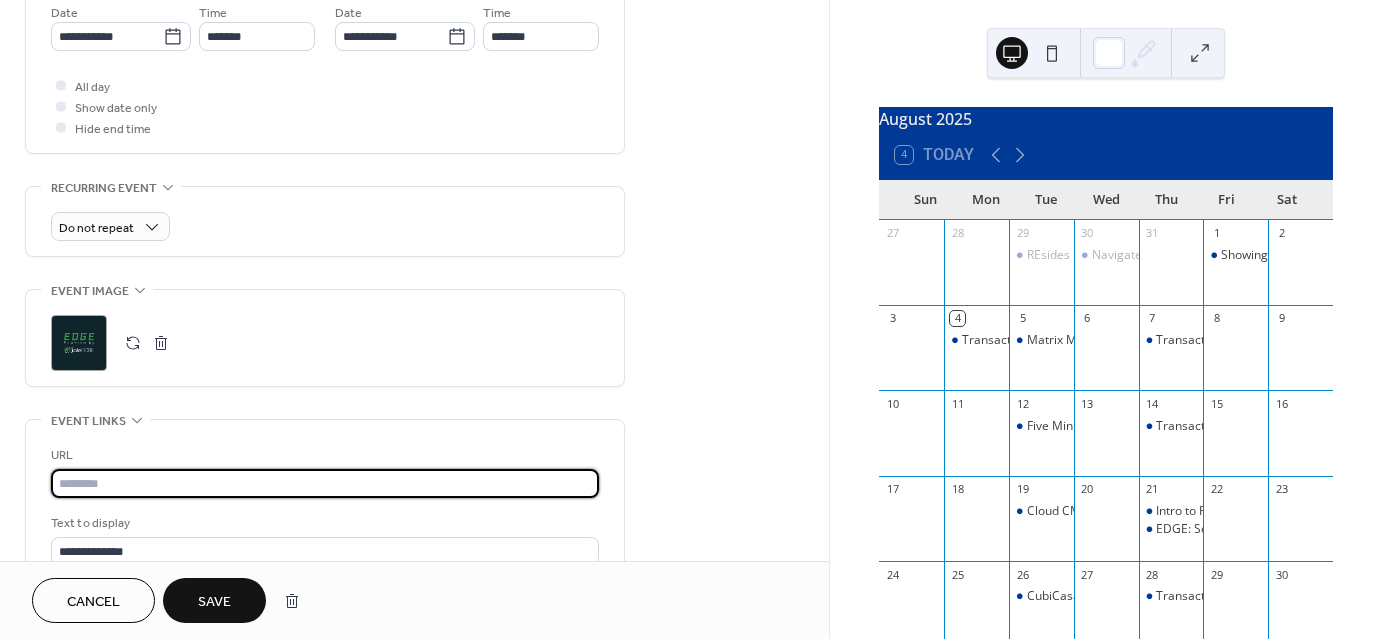 paste on "**********" 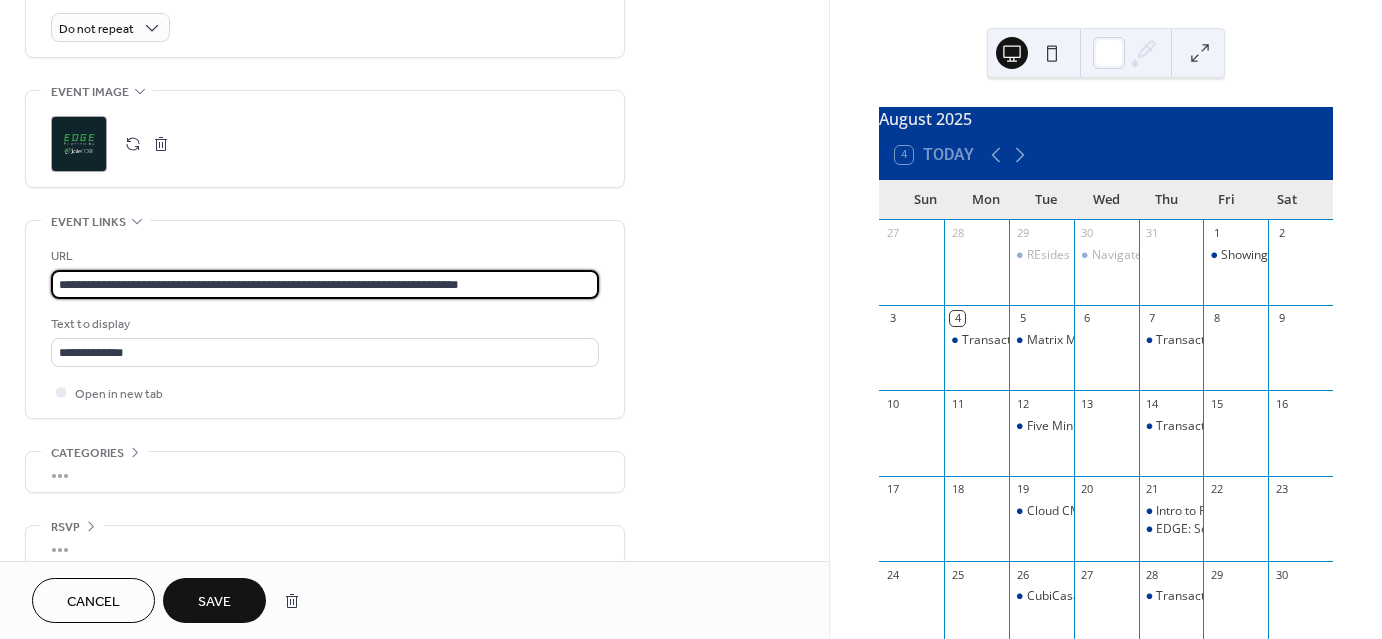 scroll, scrollTop: 900, scrollLeft: 0, axis: vertical 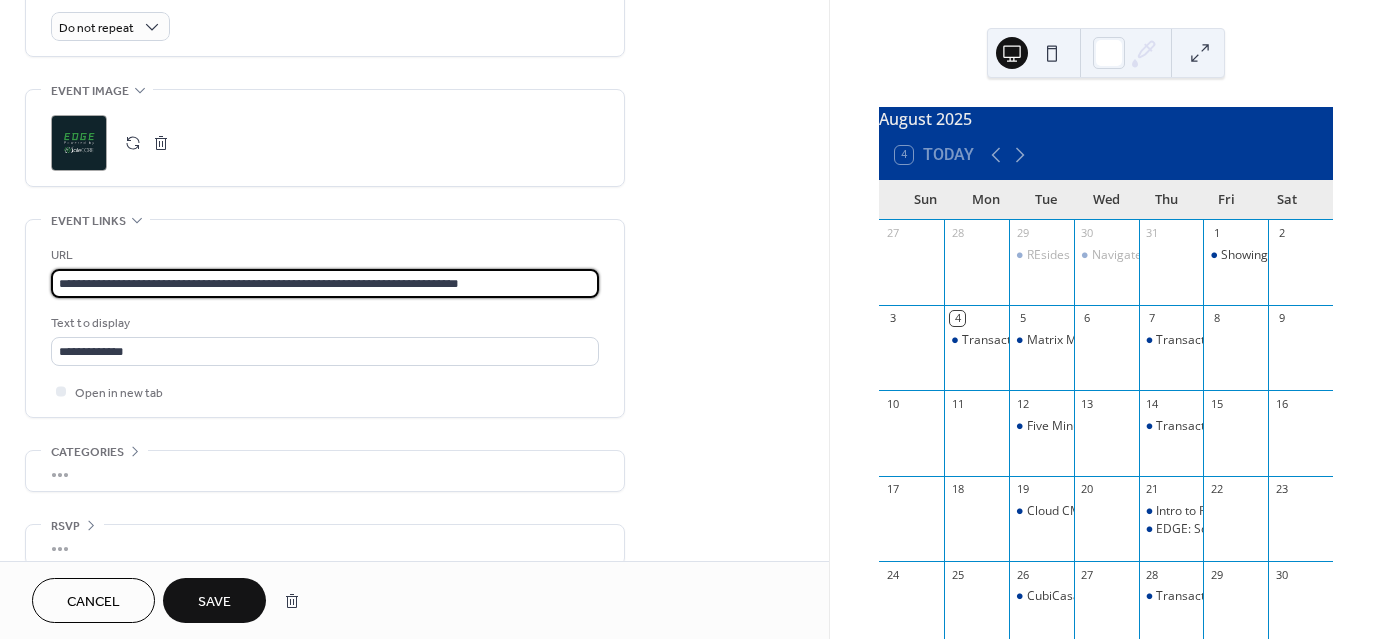 type on "**********" 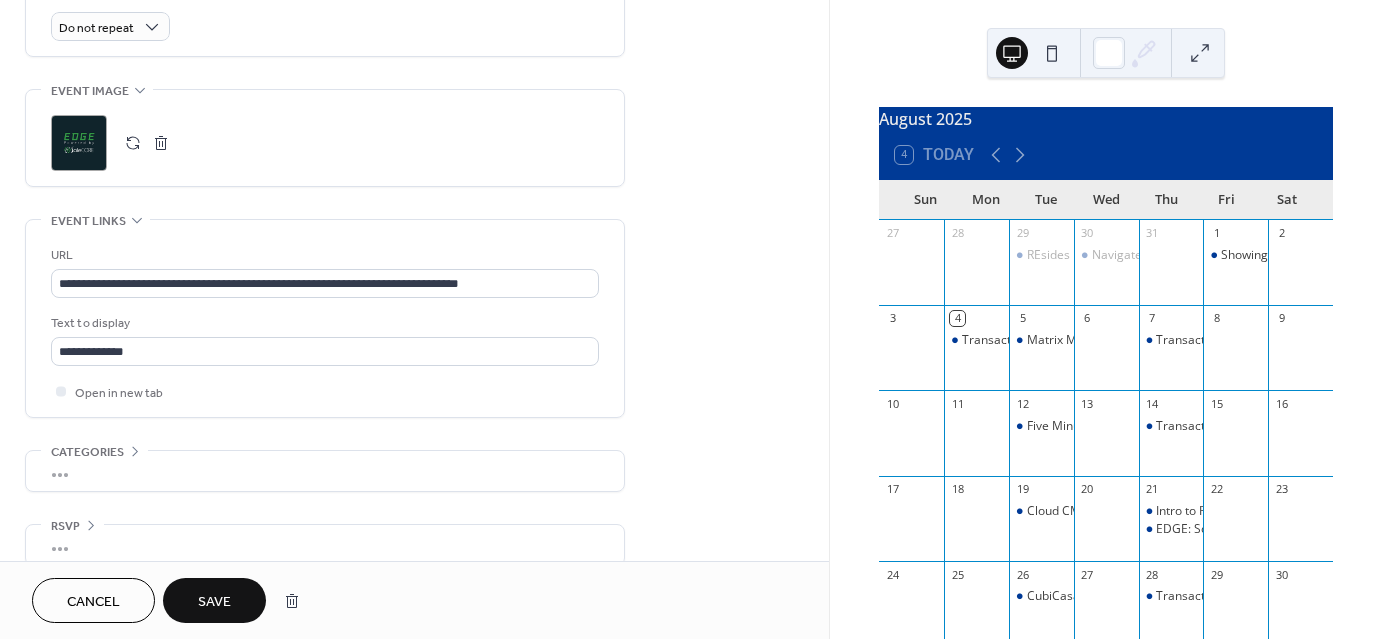 click on "Save" at bounding box center (214, 602) 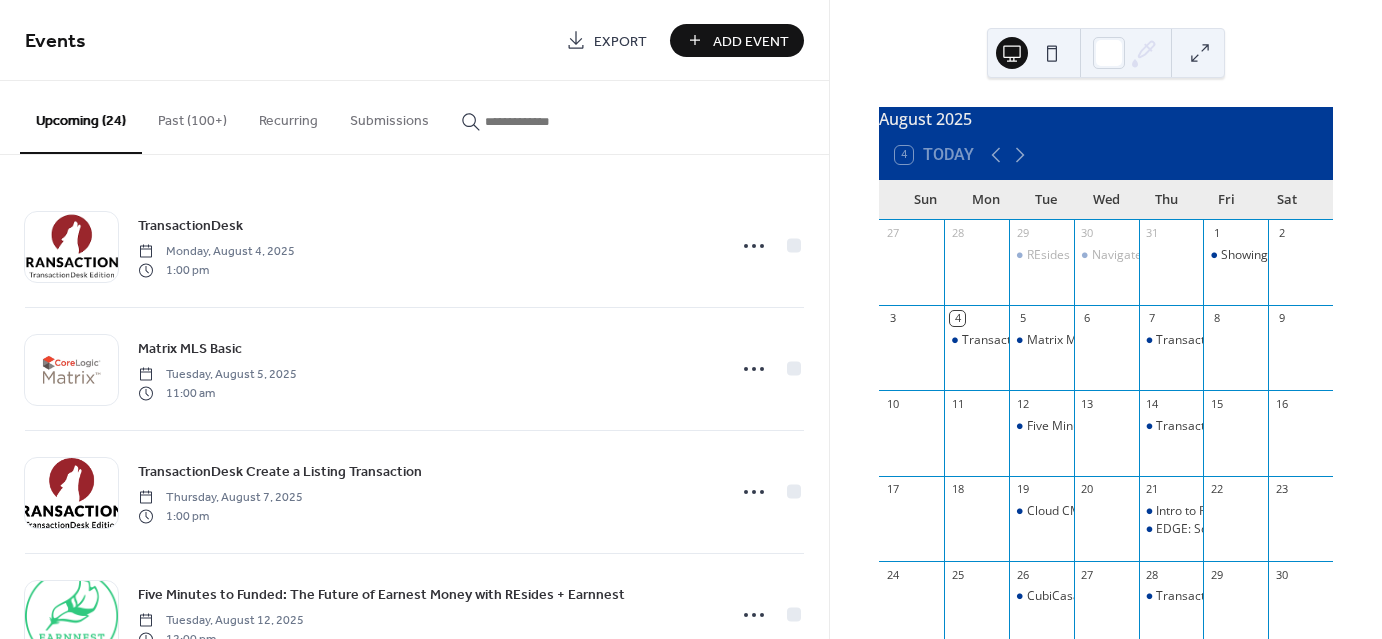 scroll, scrollTop: 0, scrollLeft: 0, axis: both 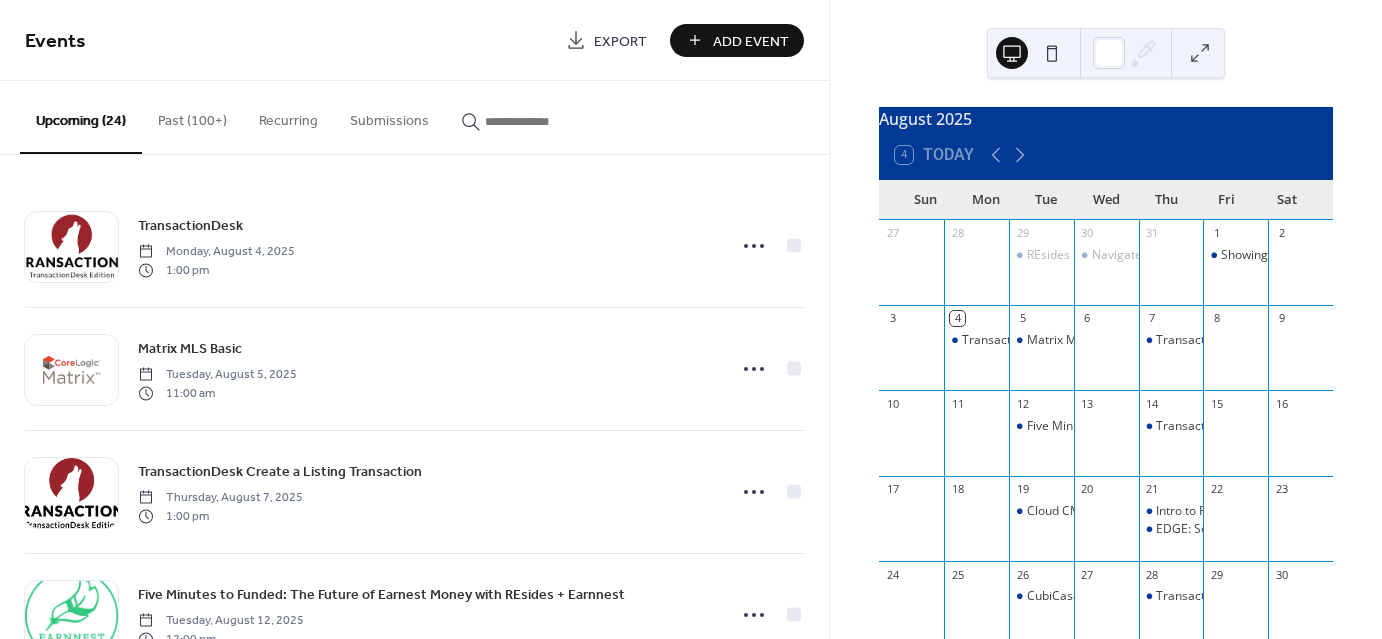 click on "Past (100+)" at bounding box center (192, 116) 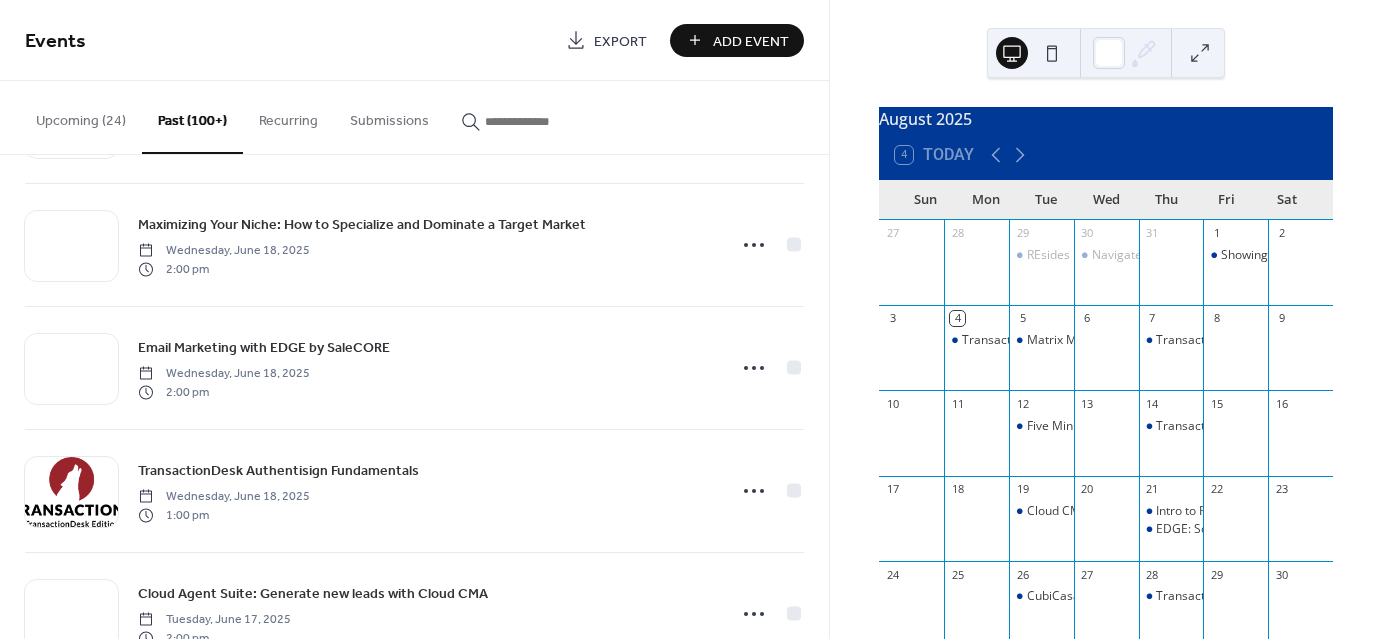 scroll, scrollTop: 3000, scrollLeft: 0, axis: vertical 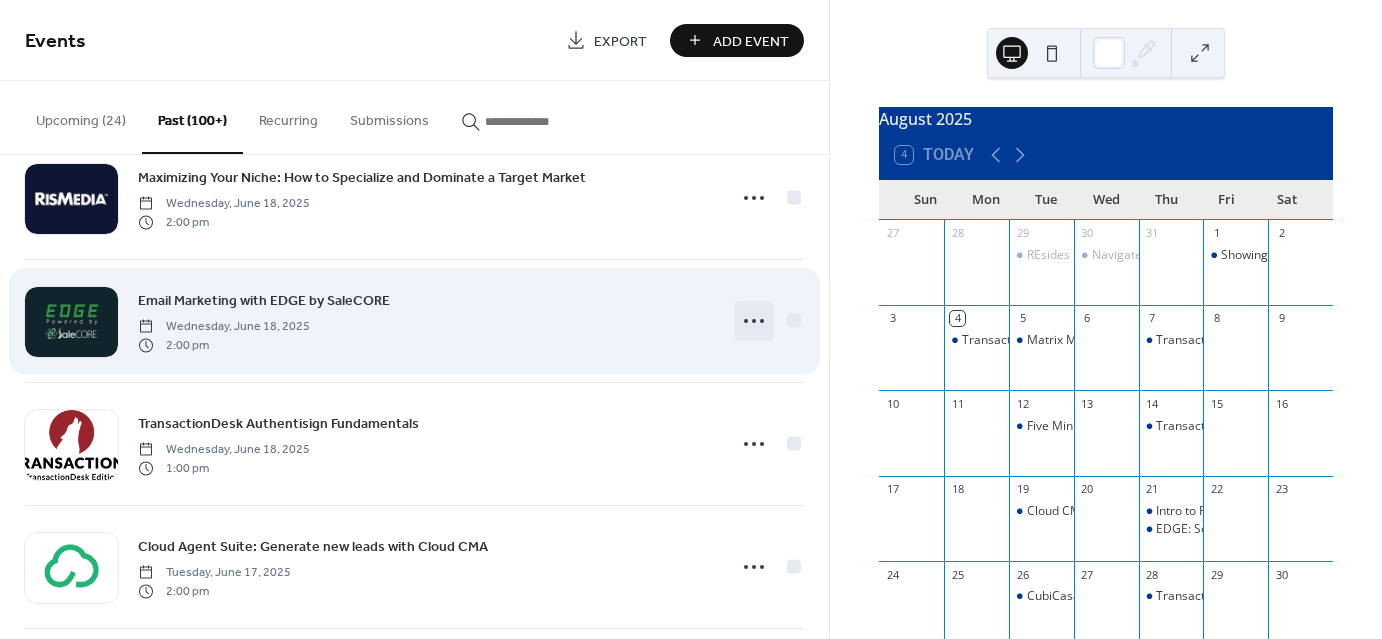 click 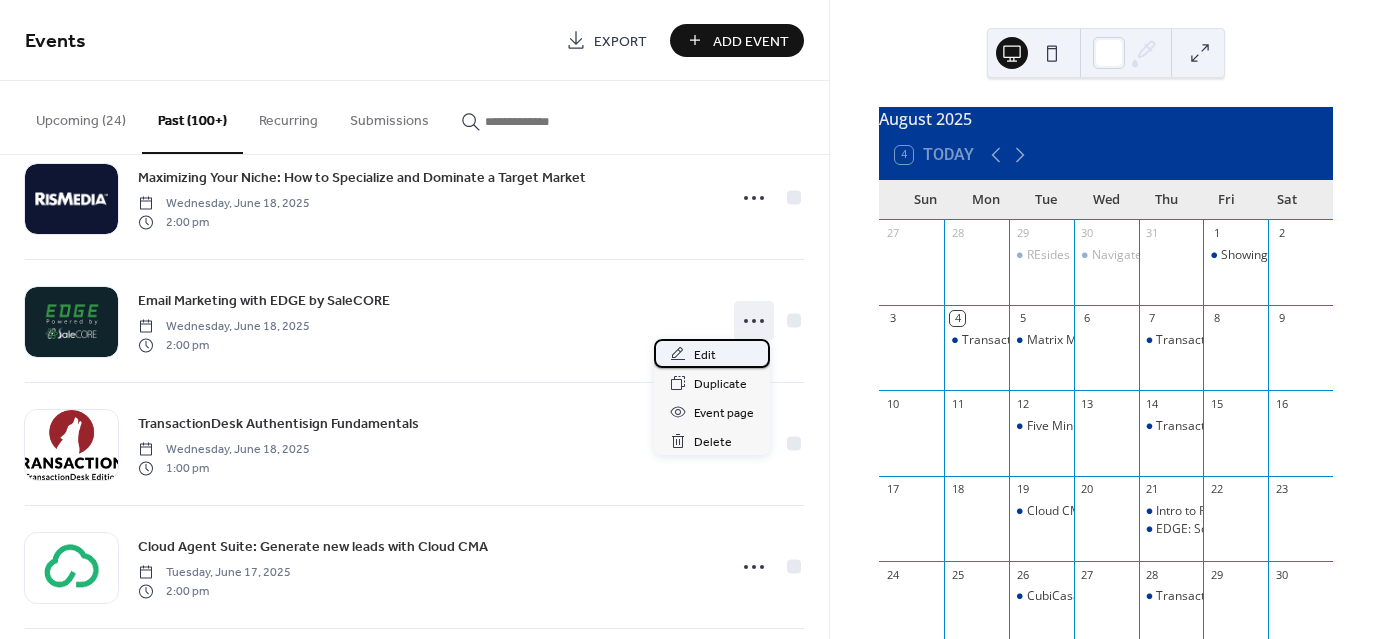 click on "Edit" at bounding box center [712, 353] 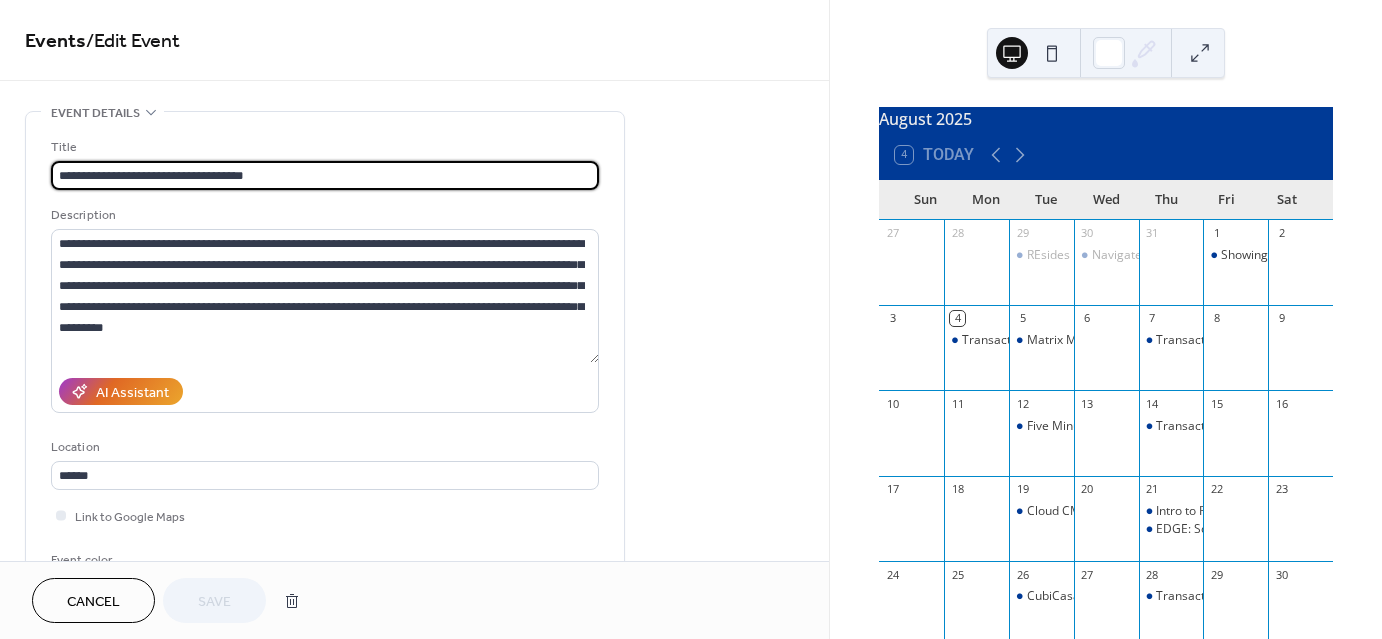 click on "**********" at bounding box center [325, 175] 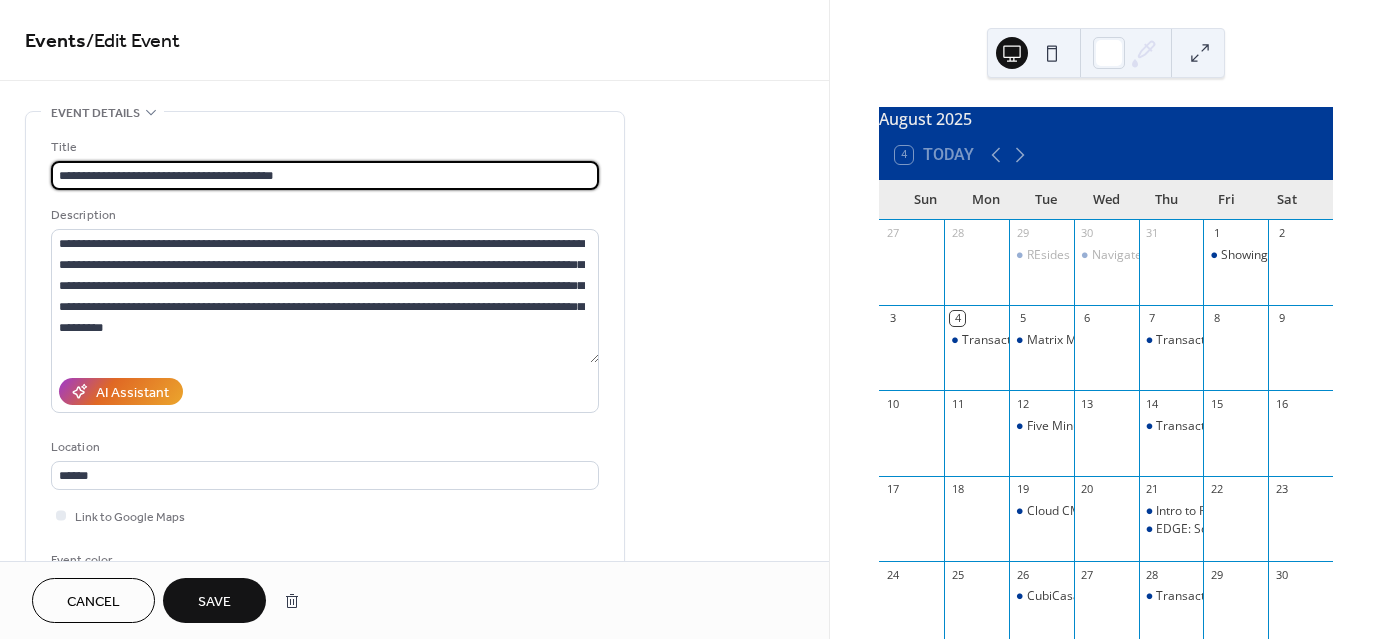 drag, startPoint x: 320, startPoint y: 168, endPoint x: 185, endPoint y: 173, distance: 135.09256 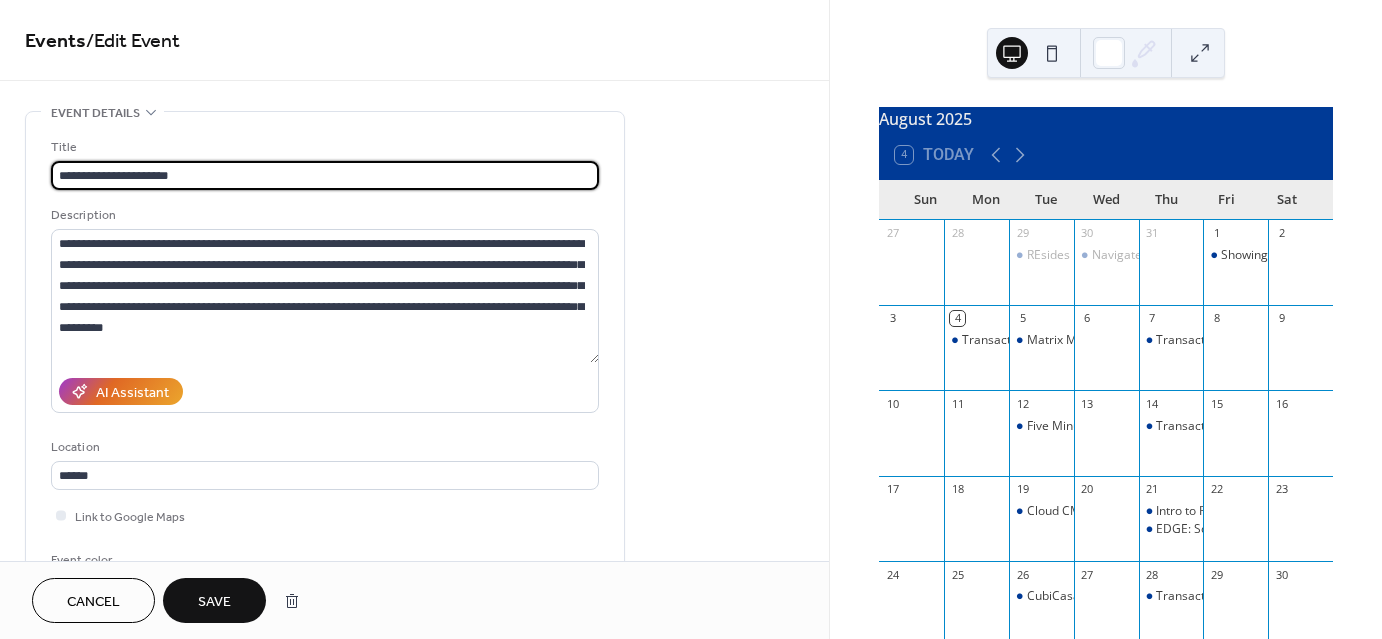 type on "**********" 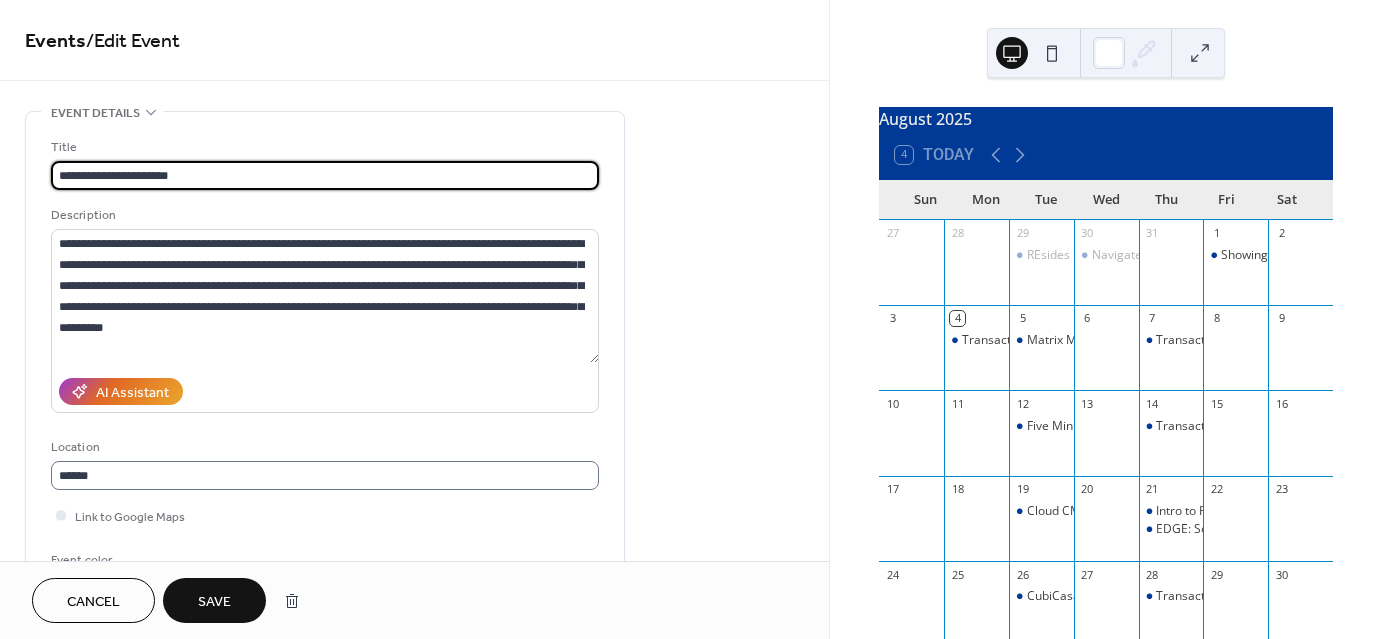 scroll, scrollTop: 1, scrollLeft: 0, axis: vertical 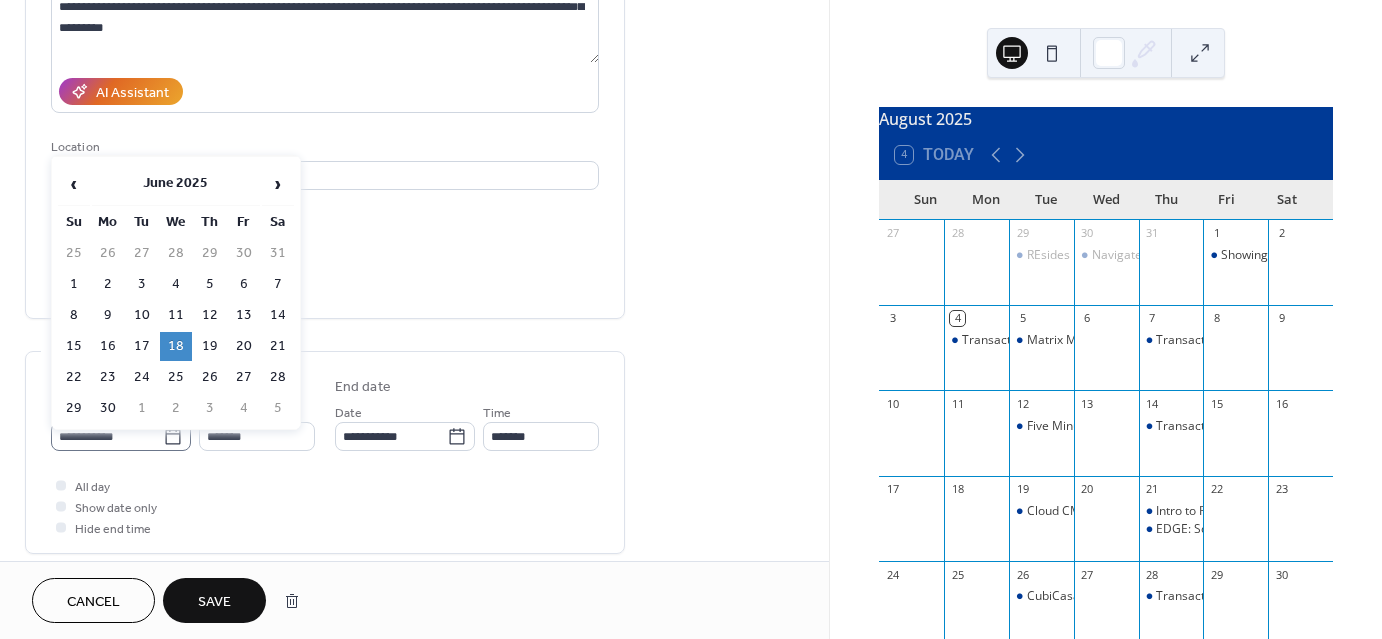 click 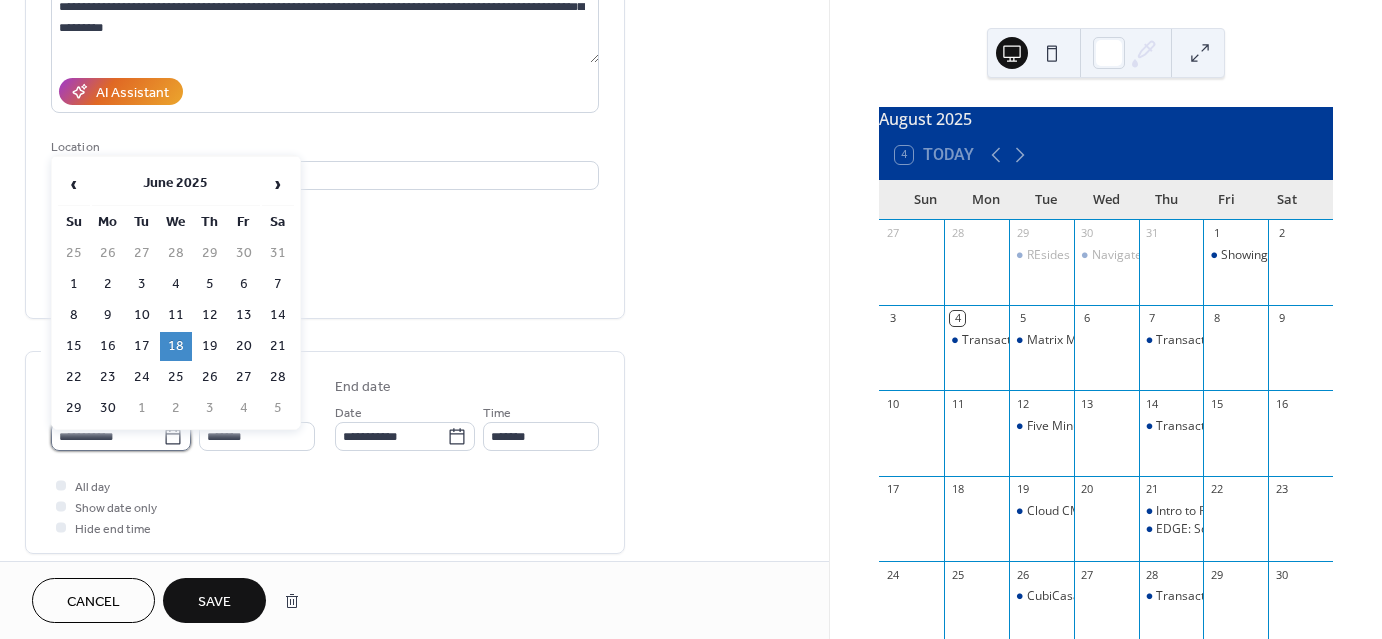 click on "**********" at bounding box center [107, 436] 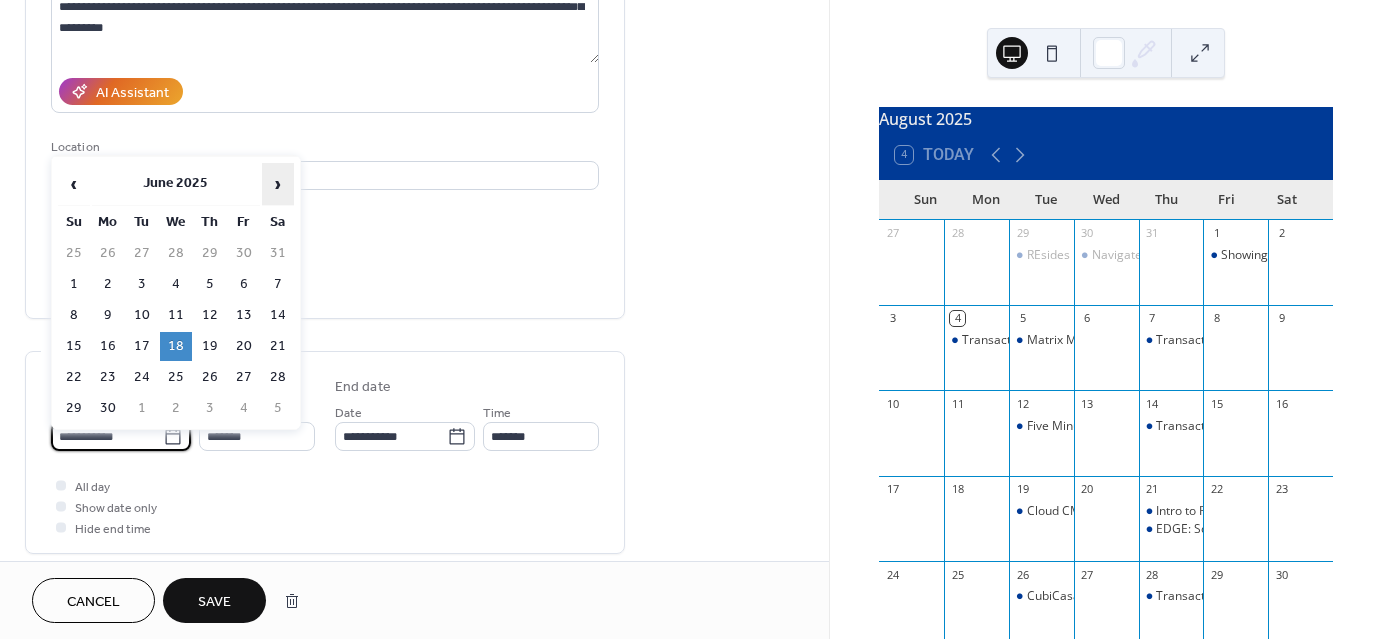 click on "›" at bounding box center [278, 184] 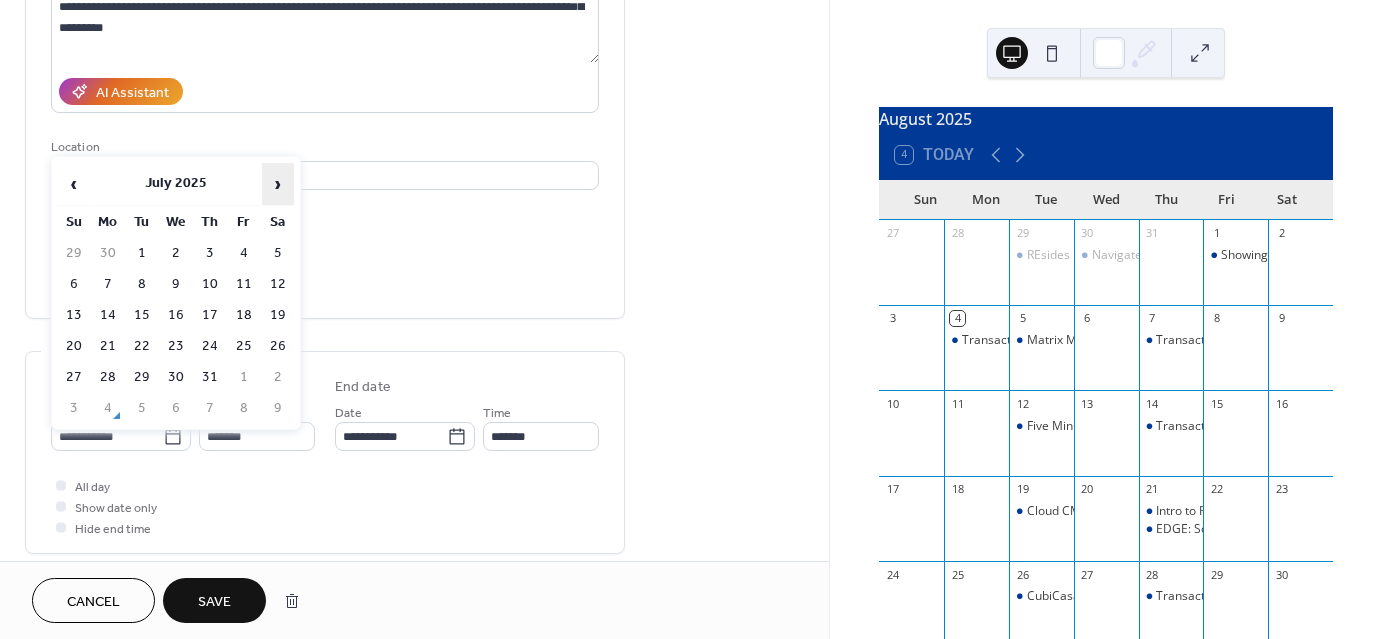 click on "›" at bounding box center (278, 184) 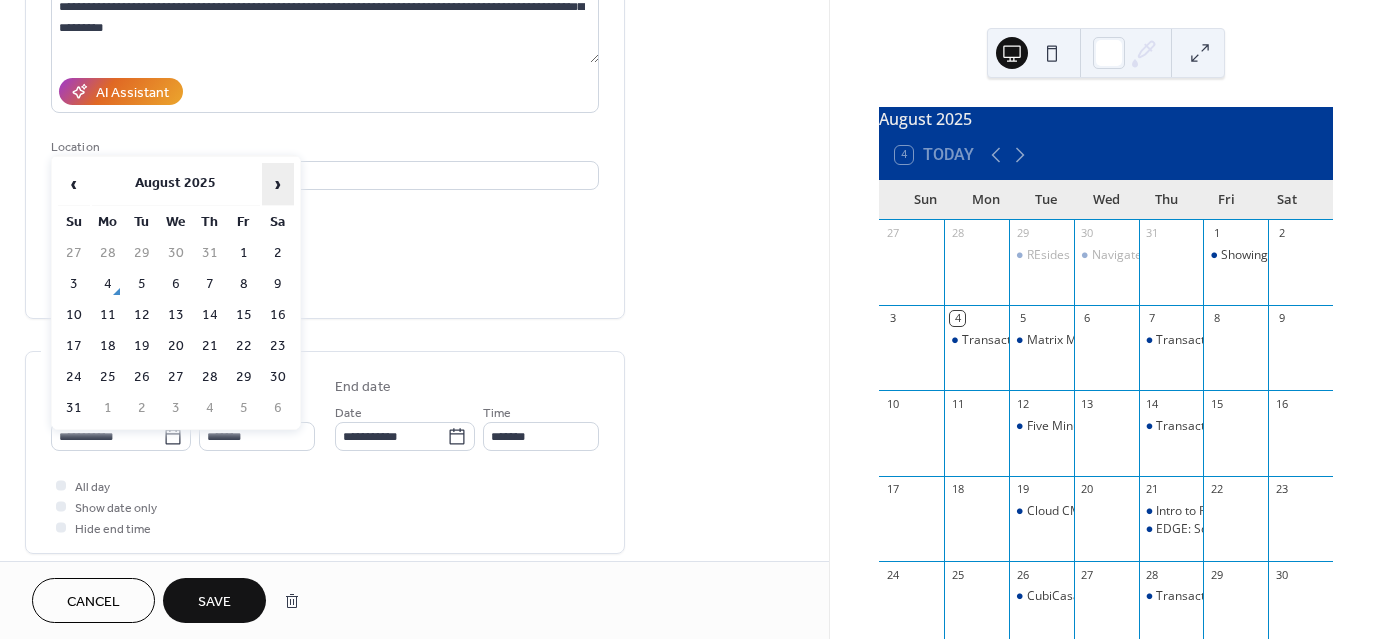 click on "›" at bounding box center (278, 184) 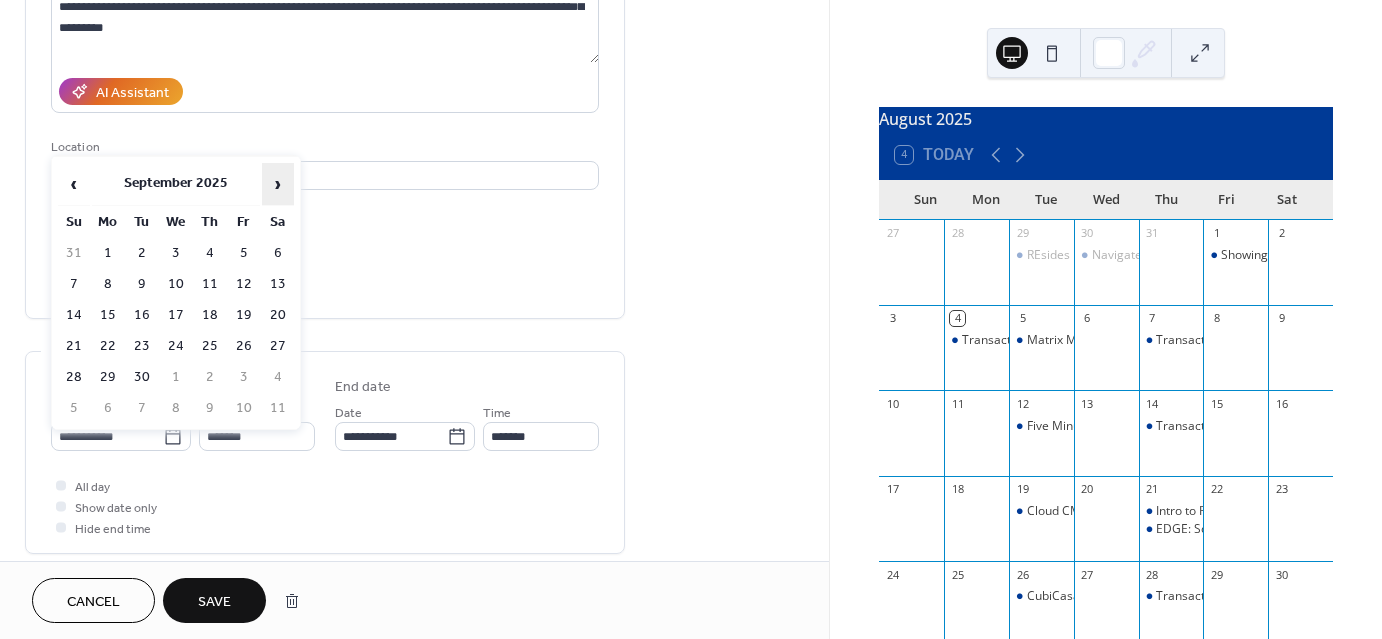 click on "›" at bounding box center (278, 184) 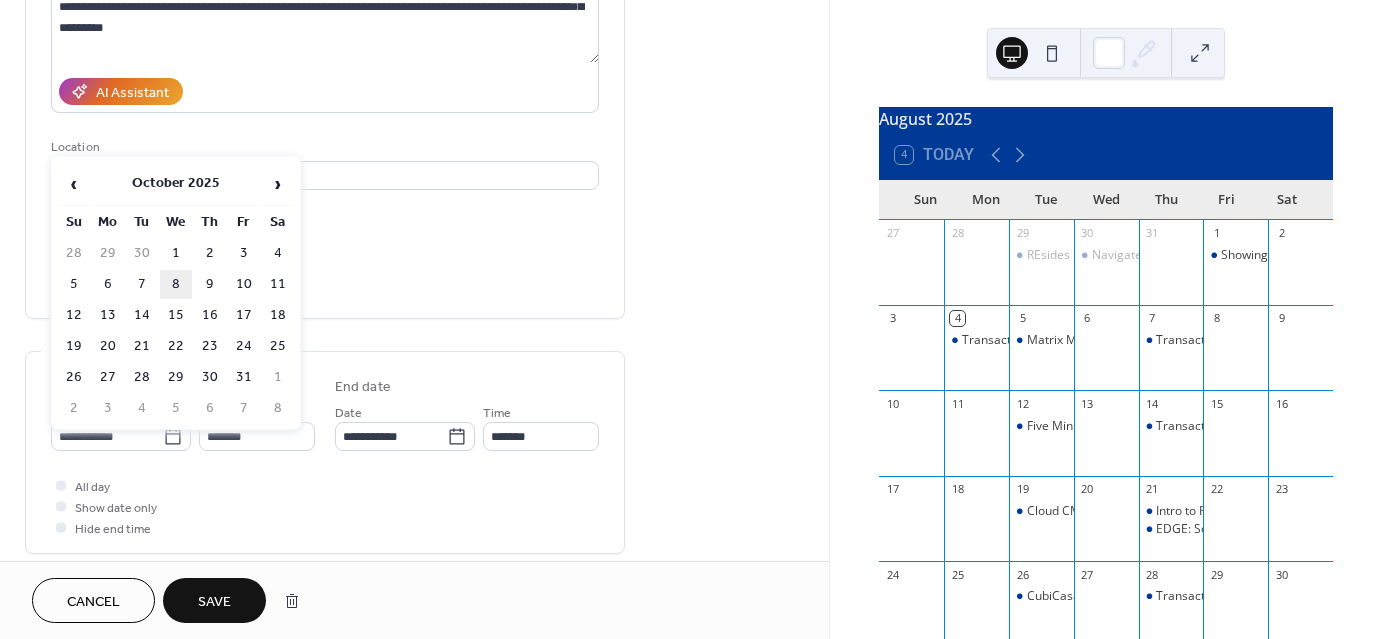 click on "8" at bounding box center (176, 284) 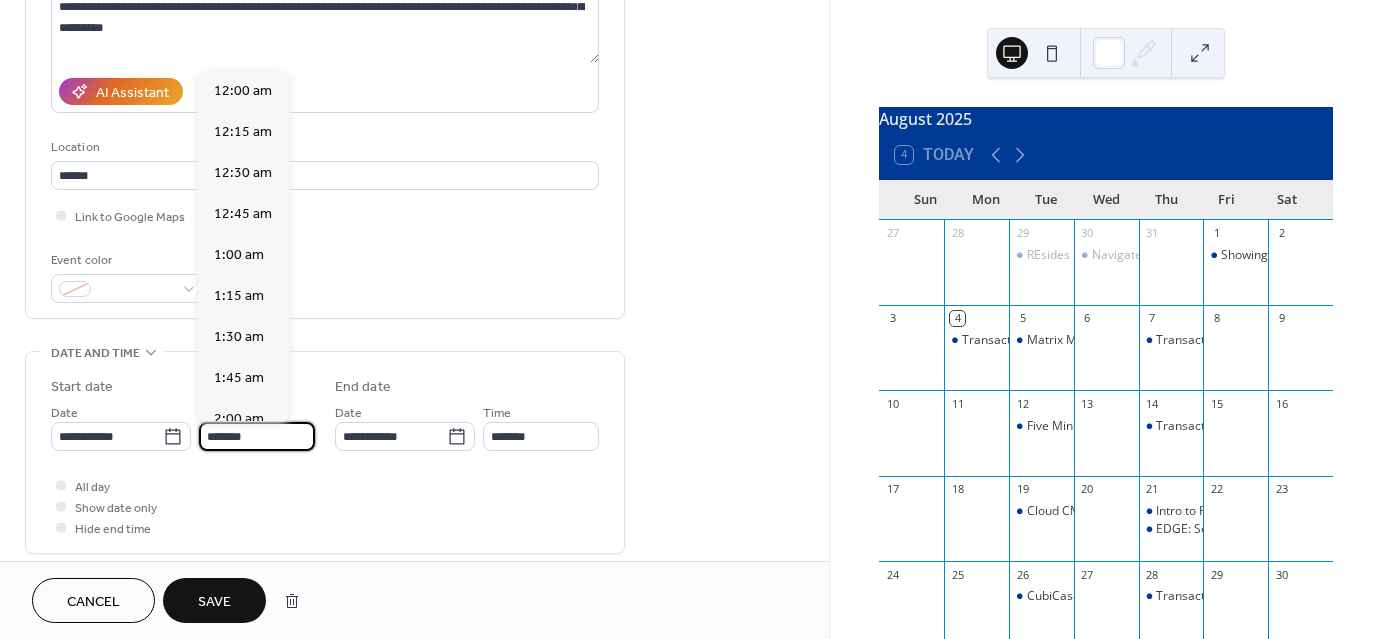 click on "*******" at bounding box center [257, 436] 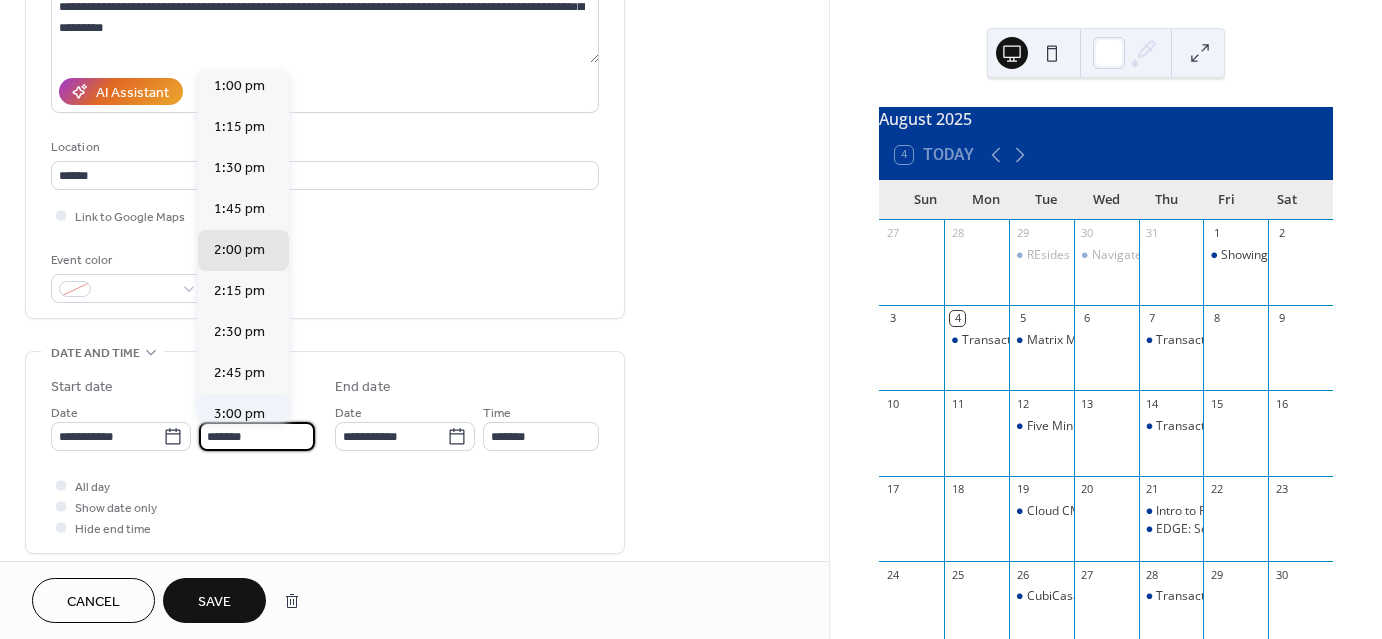 scroll, scrollTop: 2096, scrollLeft: 0, axis: vertical 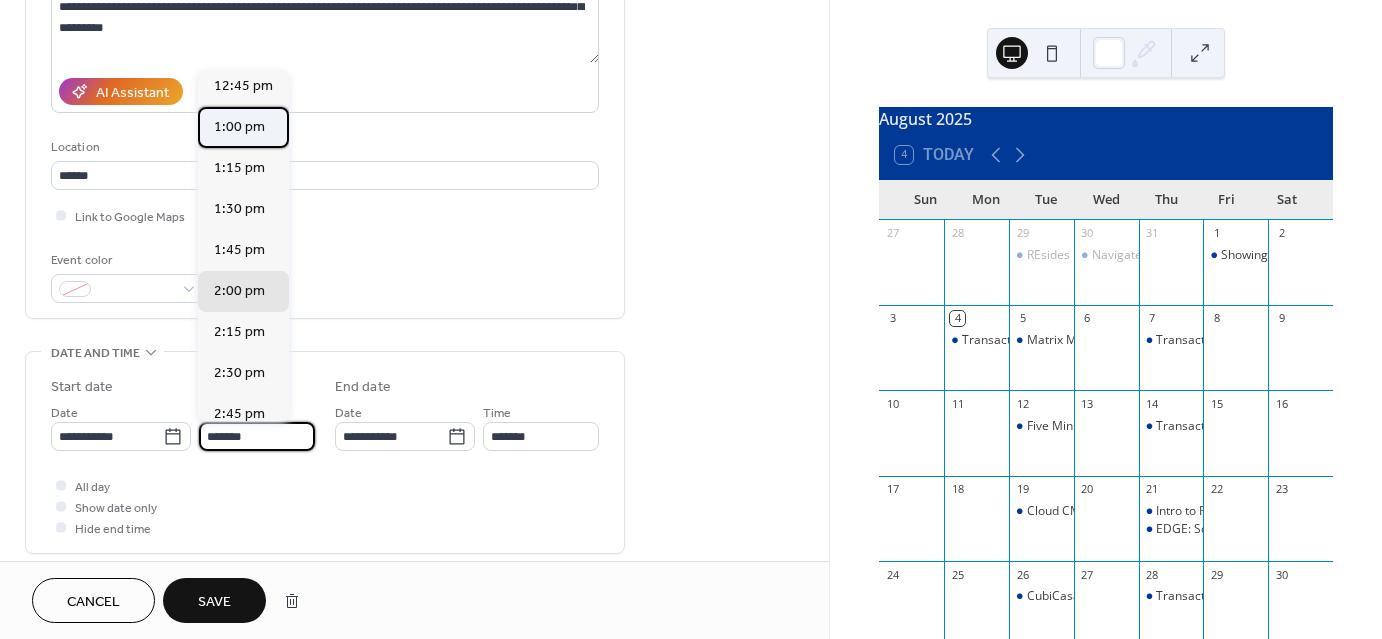 click on "1:00 pm" at bounding box center (239, 127) 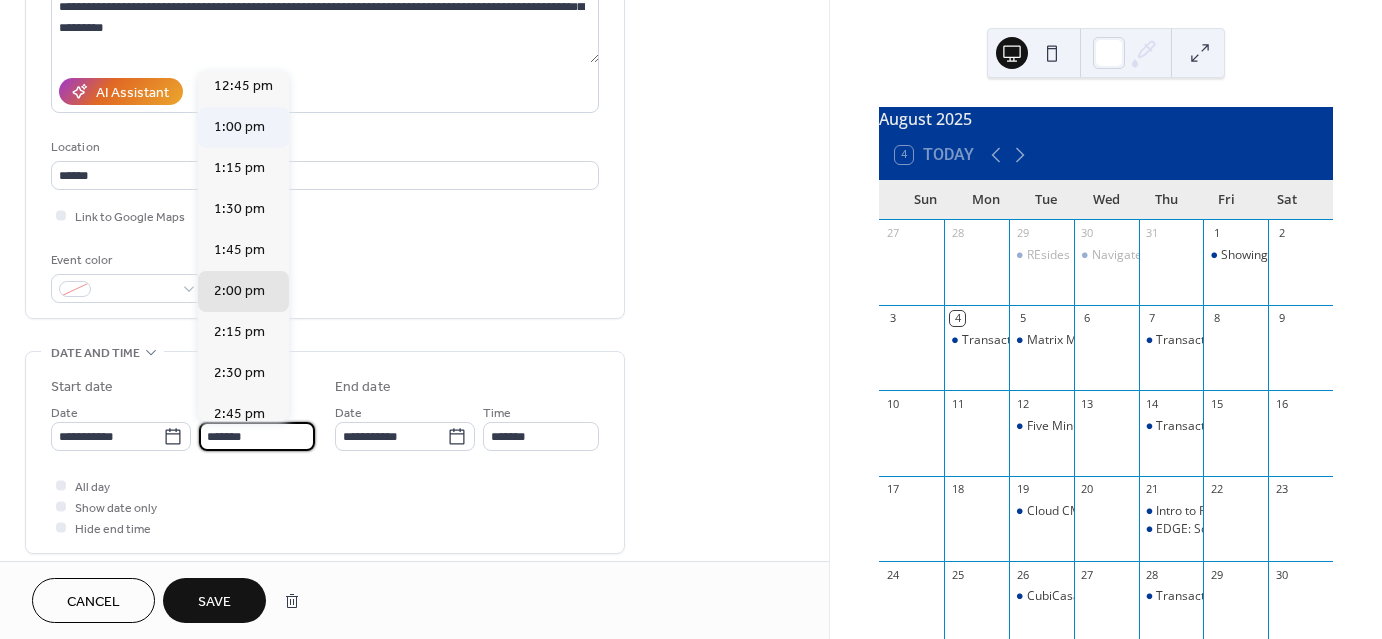 type on "*******" 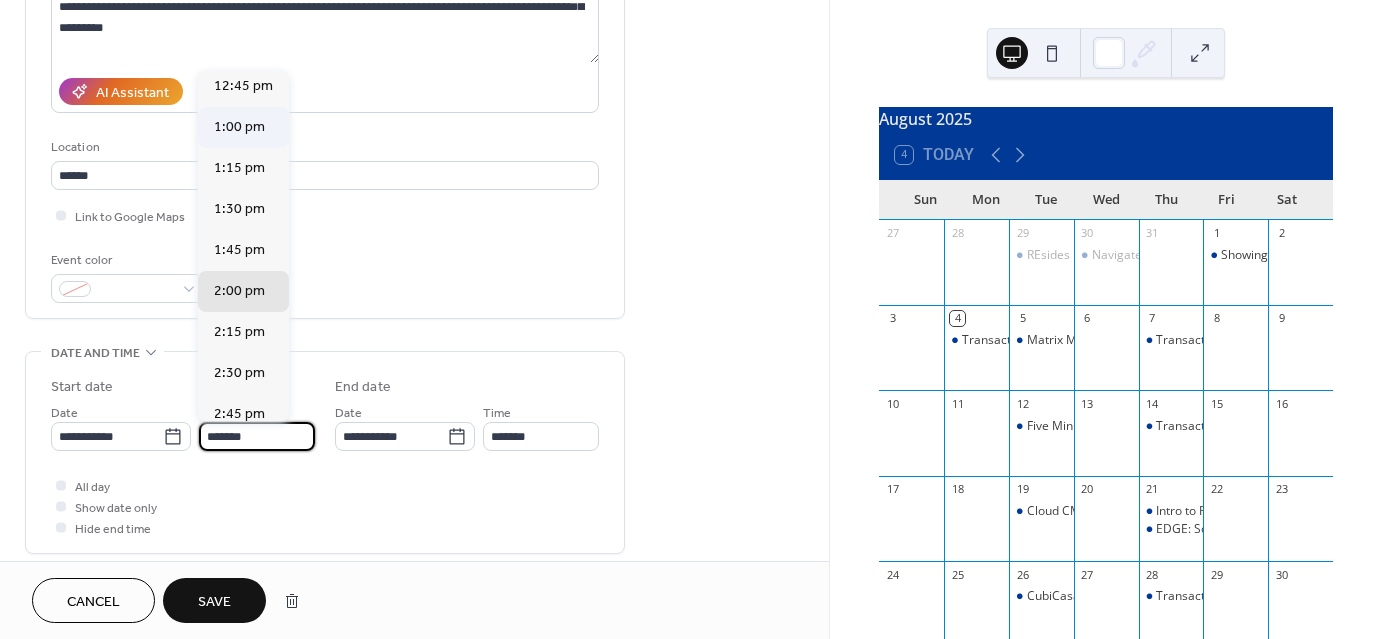 type on "*******" 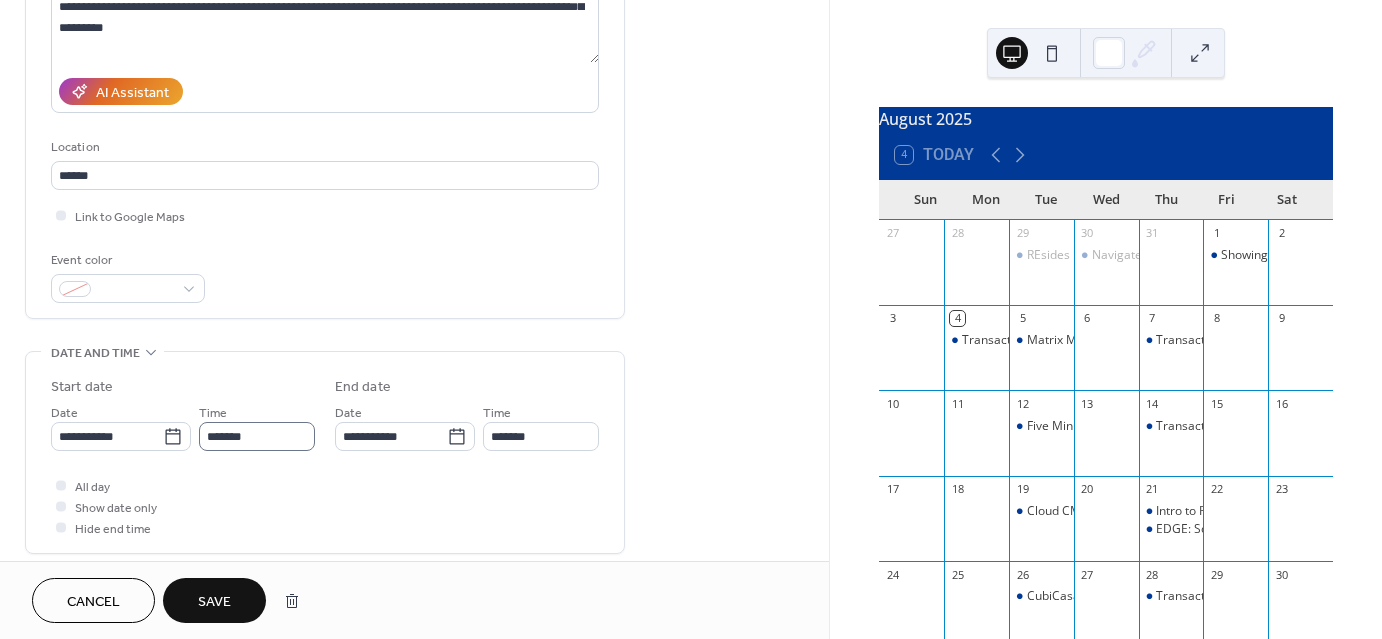 scroll, scrollTop: 1, scrollLeft: 0, axis: vertical 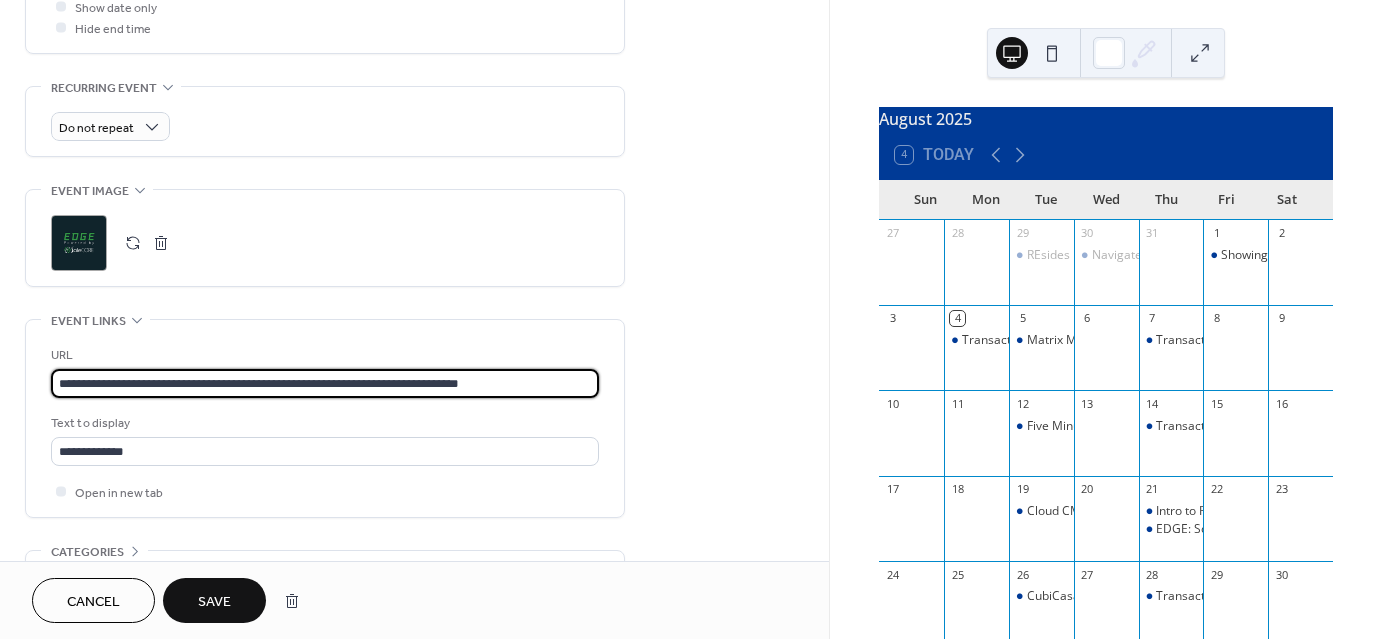 drag, startPoint x: 551, startPoint y: 379, endPoint x: 20, endPoint y: 385, distance: 531.0339 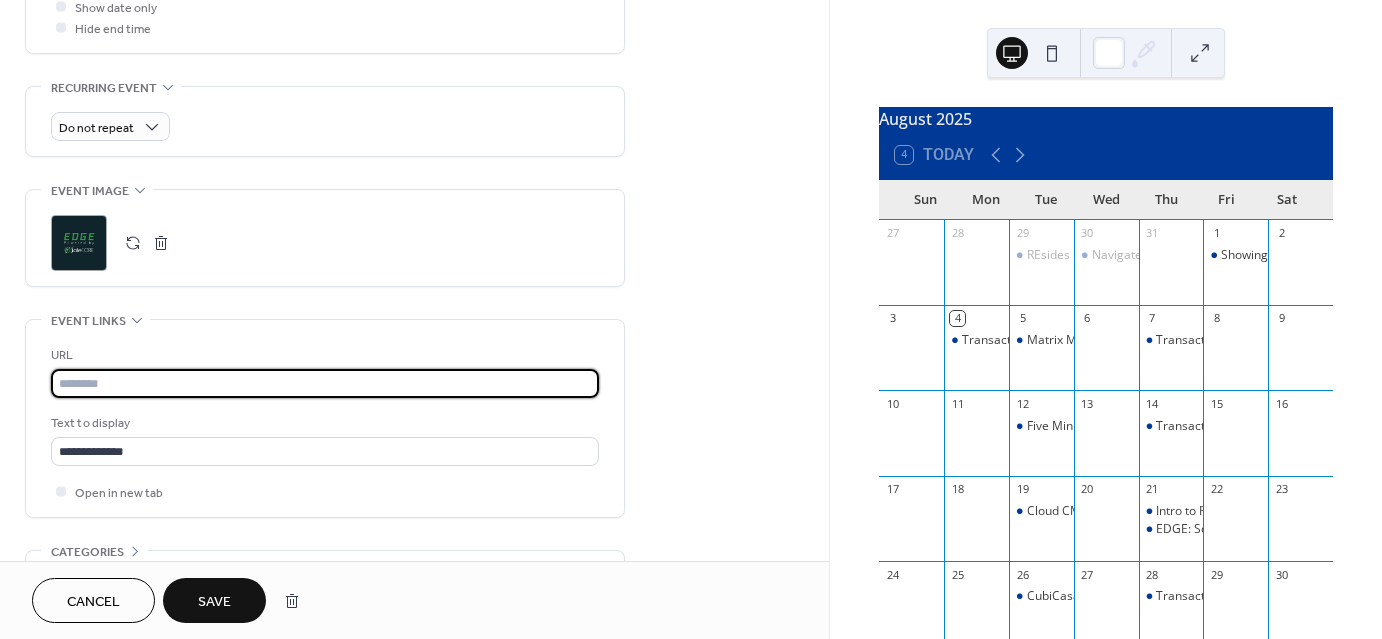 paste on "**********" 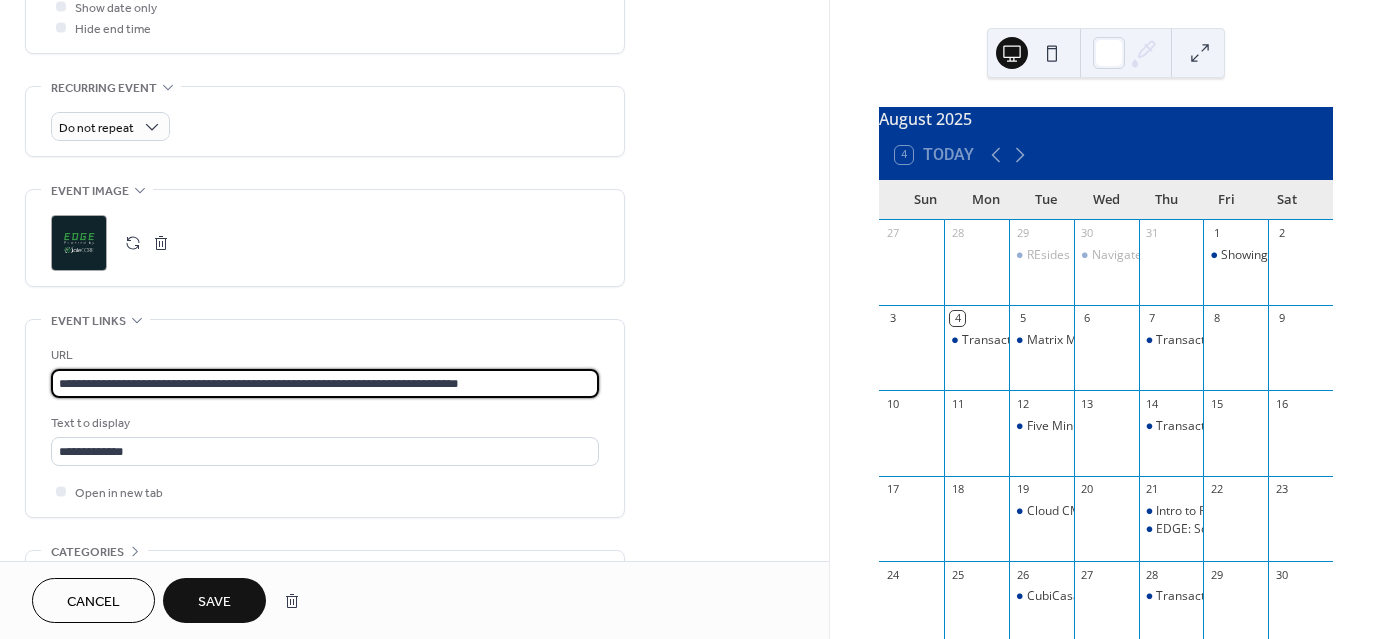 type on "**********" 